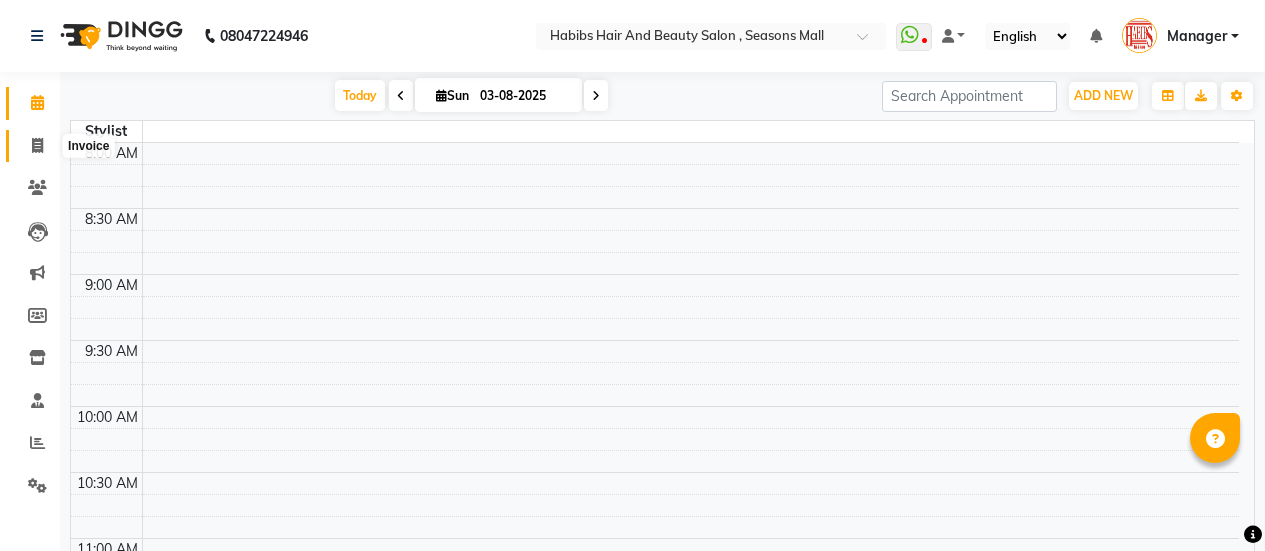 scroll, scrollTop: 0, scrollLeft: 0, axis: both 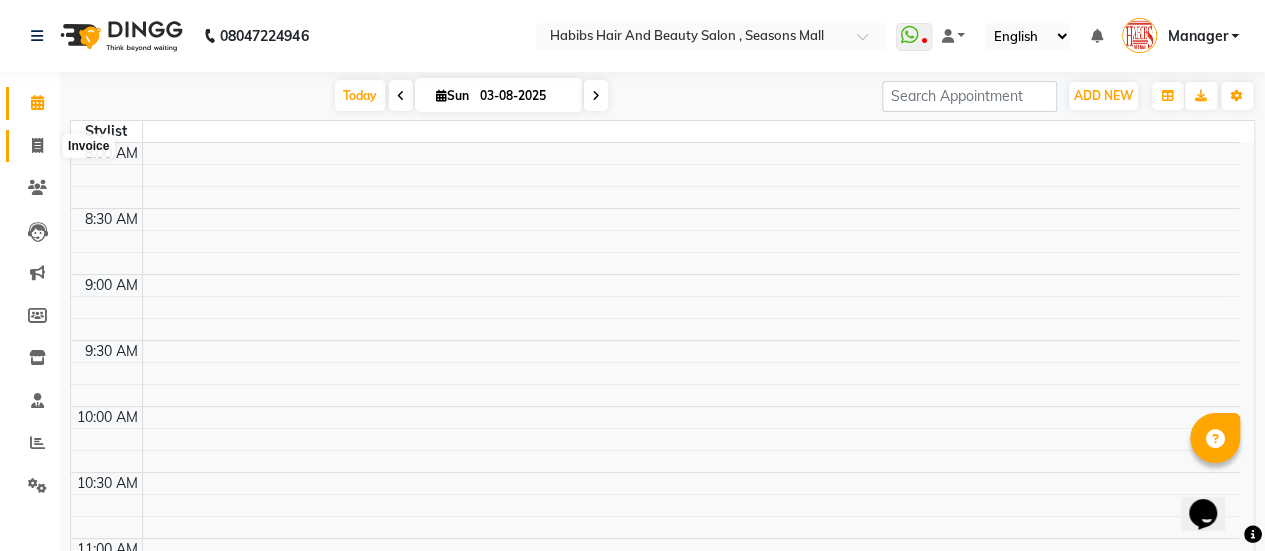 click 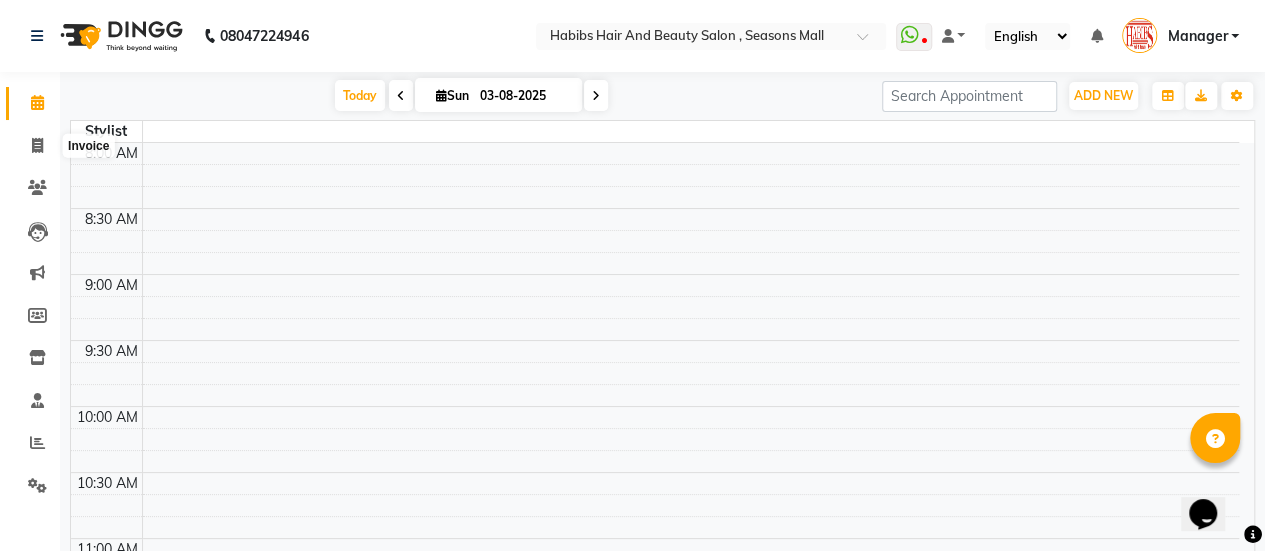 select on "5651" 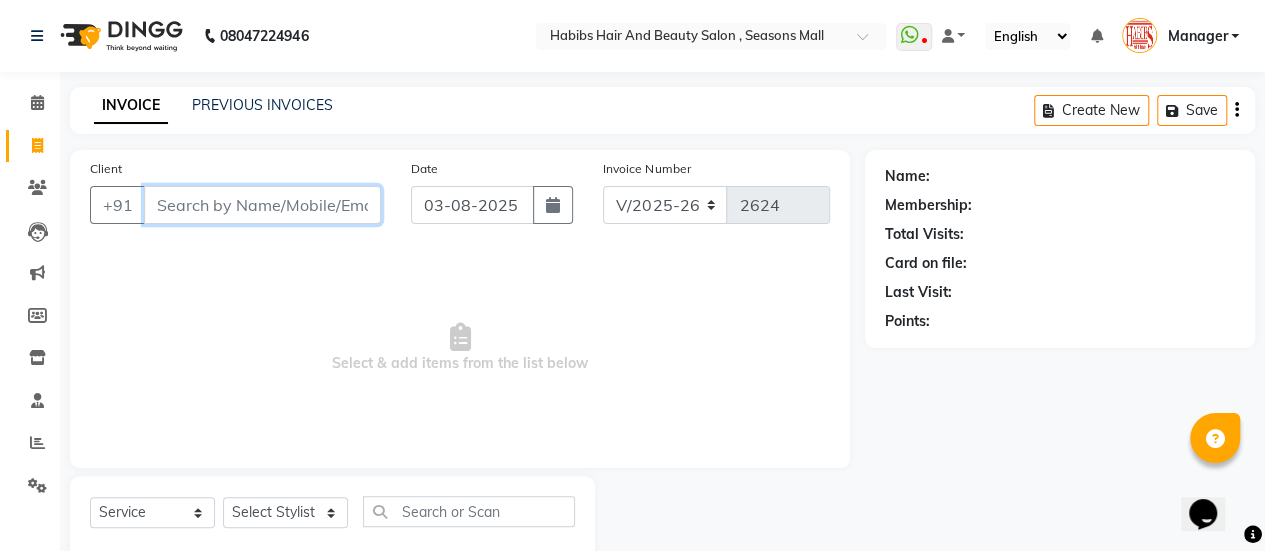 click on "Client" at bounding box center [262, 205] 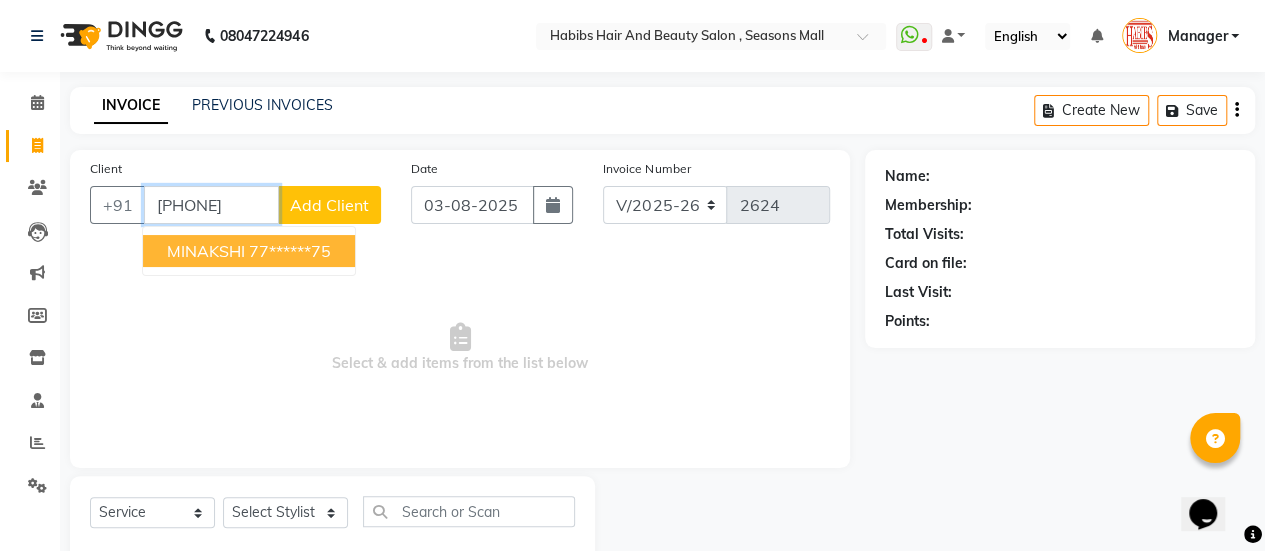 click on "77******75" at bounding box center (290, 251) 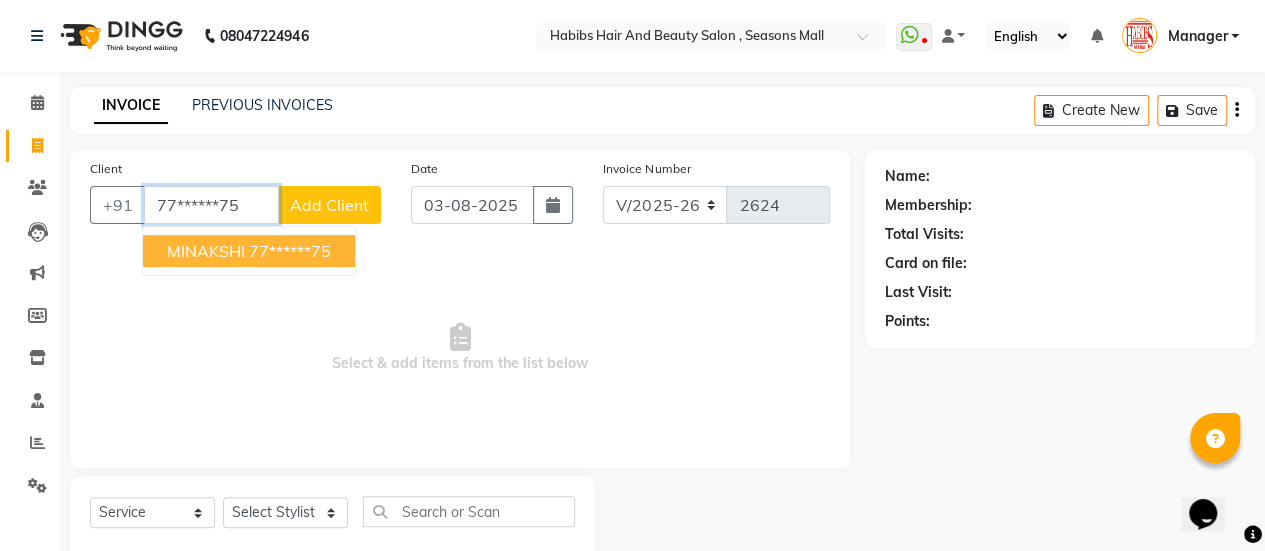 type on "77******75" 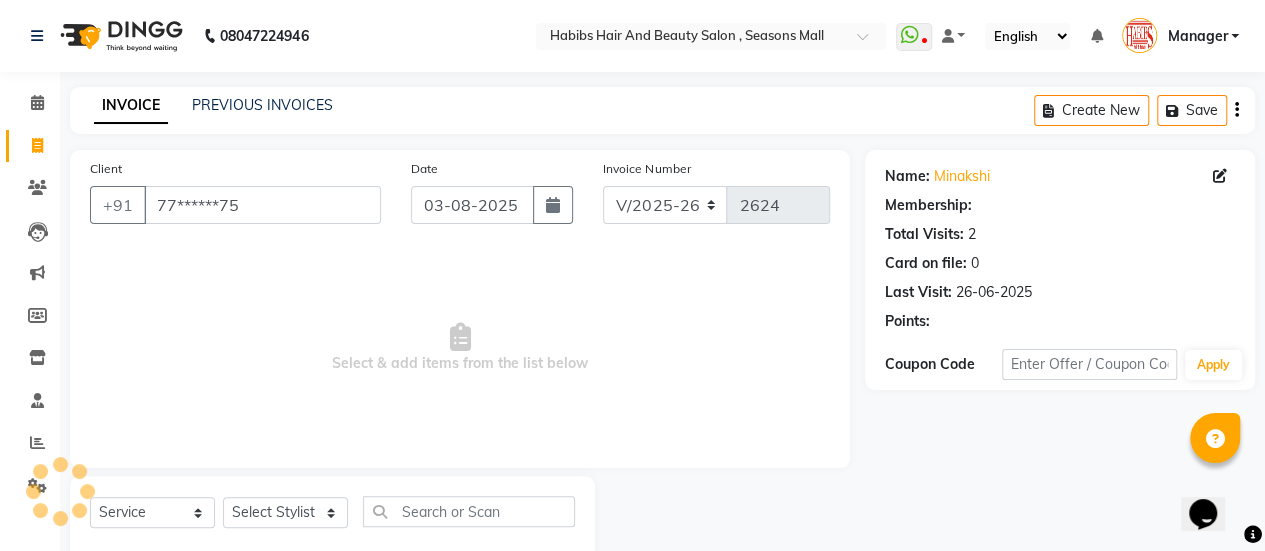select on "1: Object" 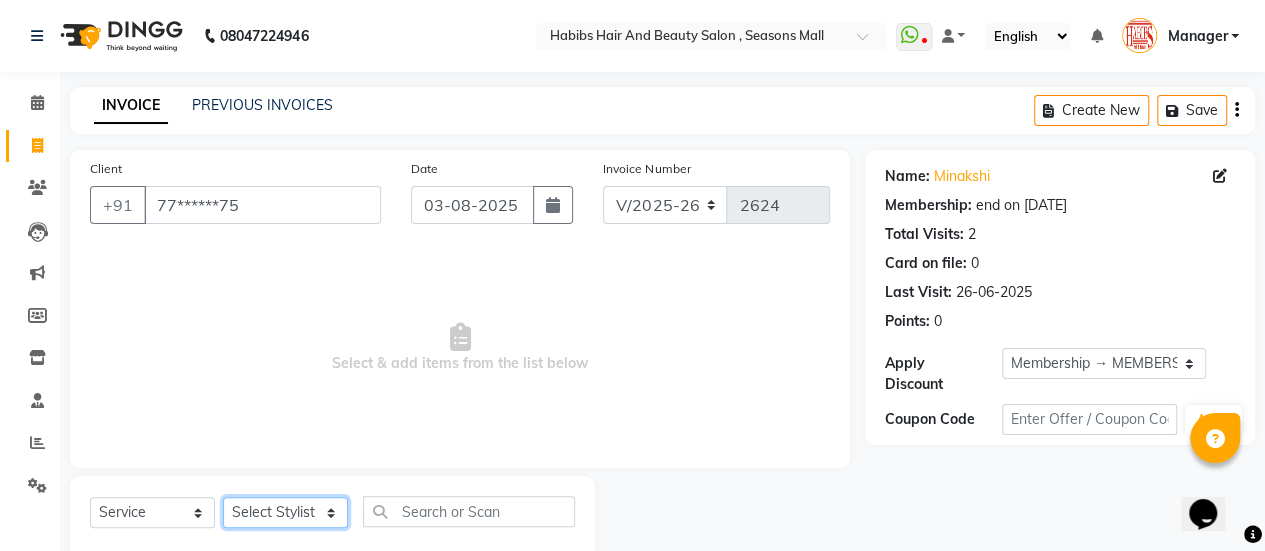 click on "Select Stylist [FIRST] [LAST] [FIRST] [FIRST] [FIRST] [FIRST] [FIRST] [FIRST] [FIRST] [FIRST] [FIRST] [FIRST] [FIRST] [FIRST] [FIRST] [FIRST] [FIRST] [FIRST] [FIRST] [FIRST] [FIRST] [FIRST] [FIRST]" 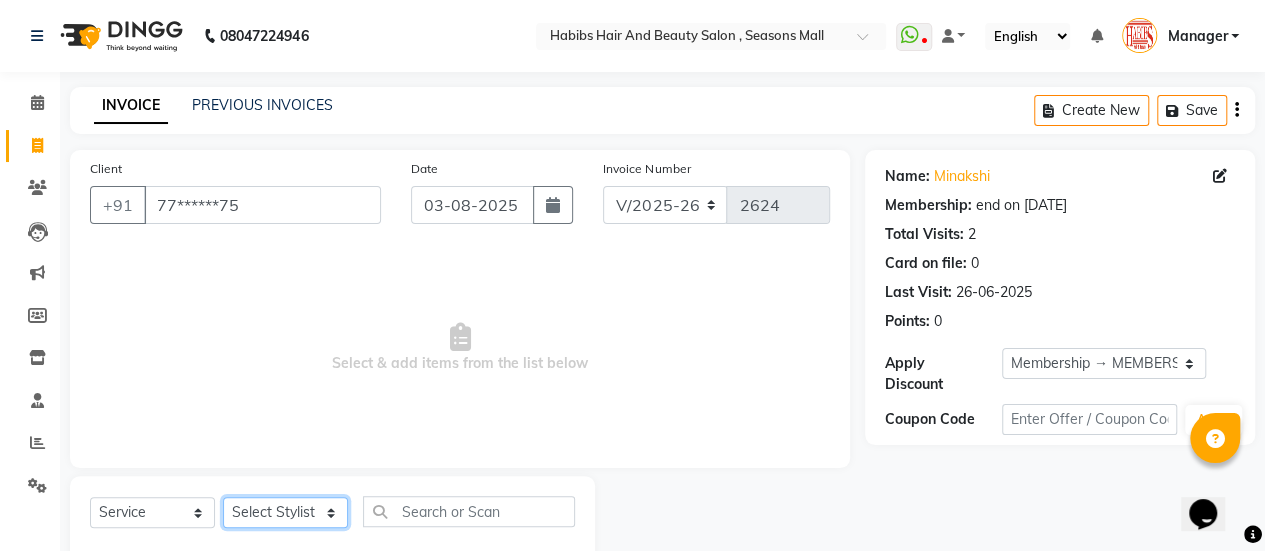 select on "53794" 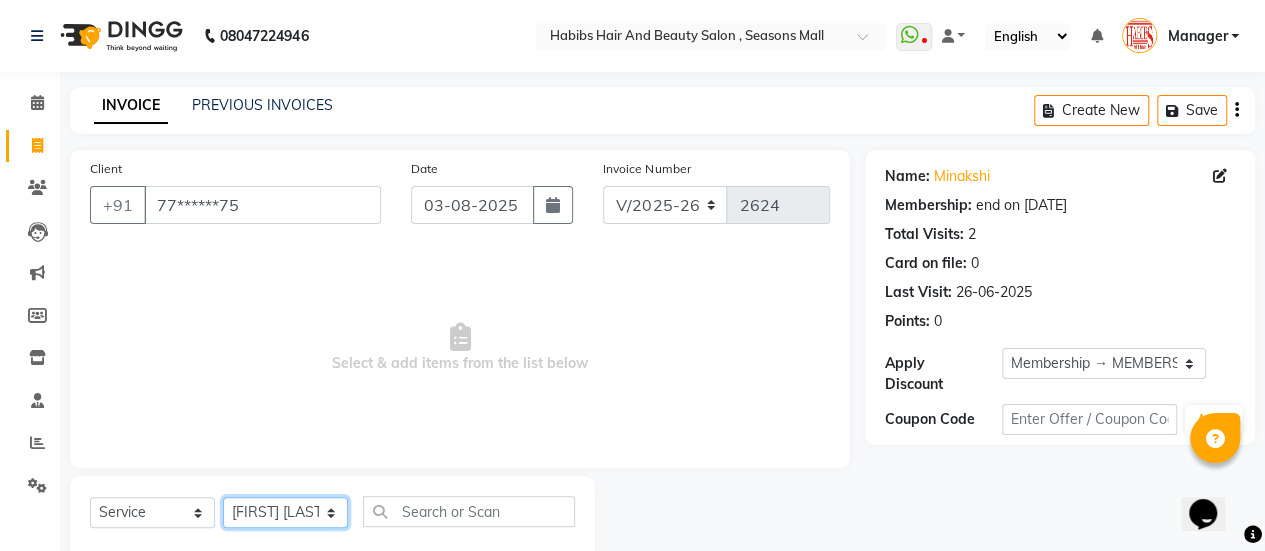 click on "Select Stylist [FIRST] [LAST] [FIRST] [FIRST] [FIRST] [FIRST] [FIRST] [FIRST] [FIRST] [FIRST] [FIRST] [FIRST] [FIRST] [FIRST] [FIRST] [FIRST] [FIRST] [FIRST] [FIRST] [FIRST] [FIRST] [FIRST] [FIRST]" 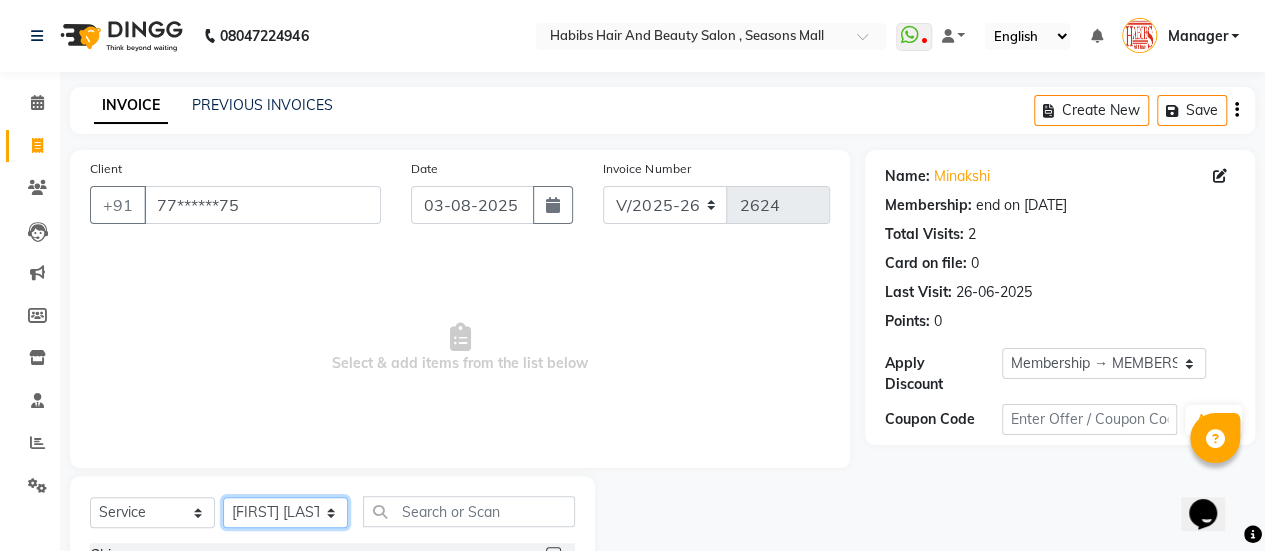 scroll, scrollTop: 249, scrollLeft: 0, axis: vertical 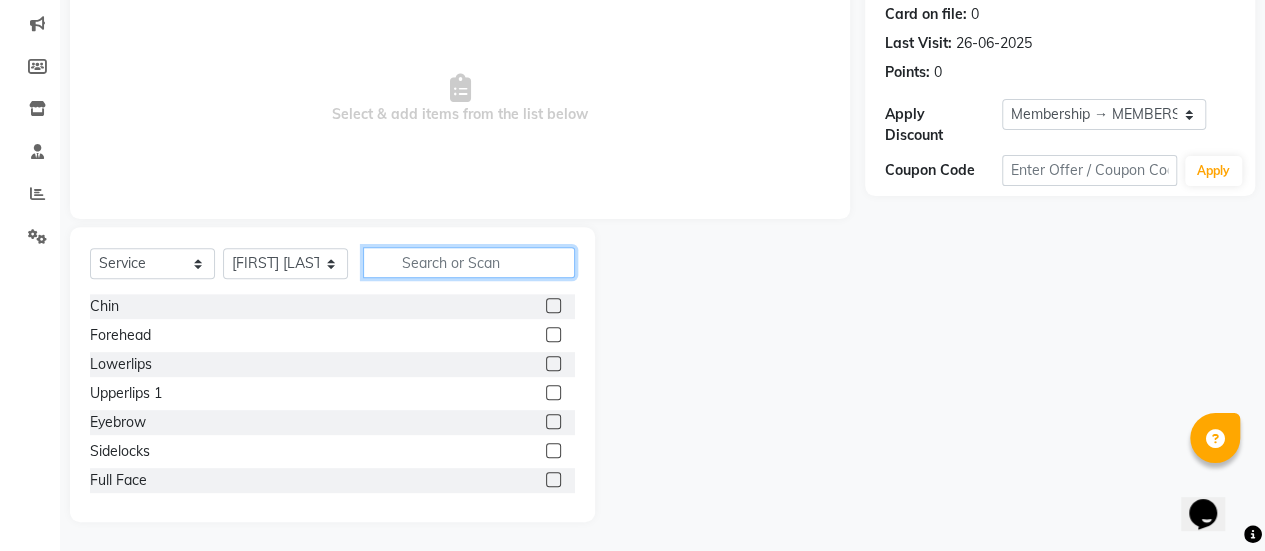 click 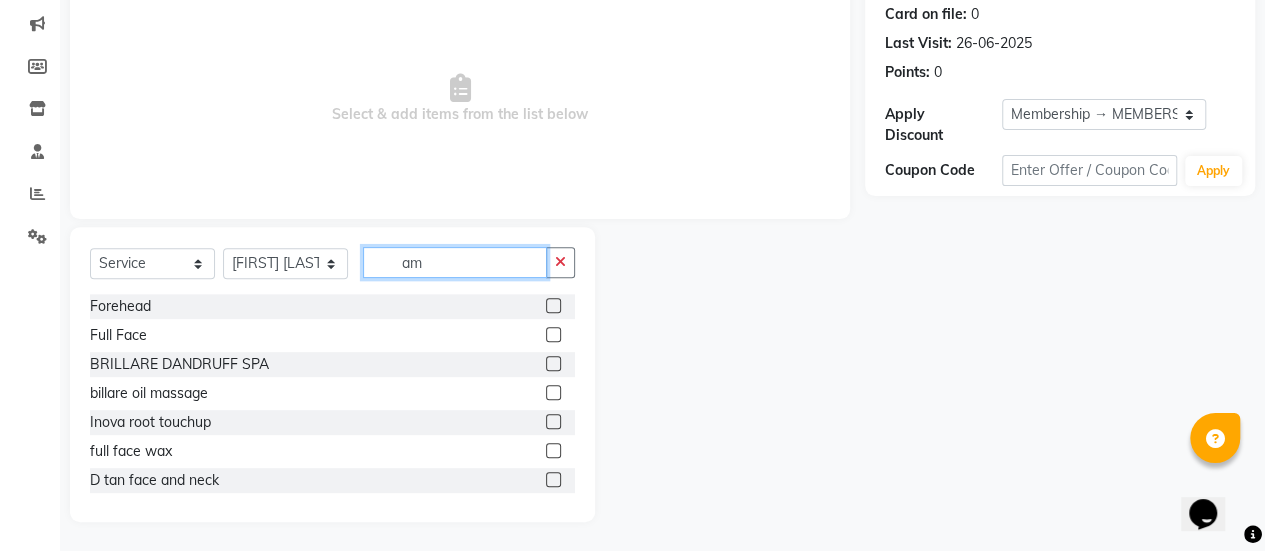 scroll, scrollTop: 49, scrollLeft: 0, axis: vertical 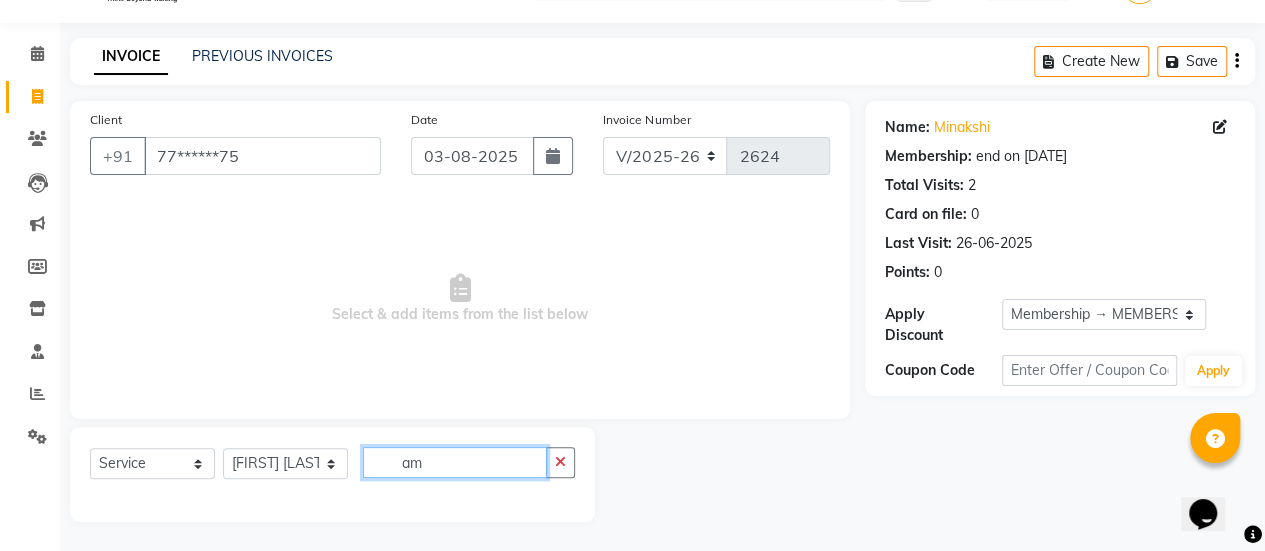 type on "a" 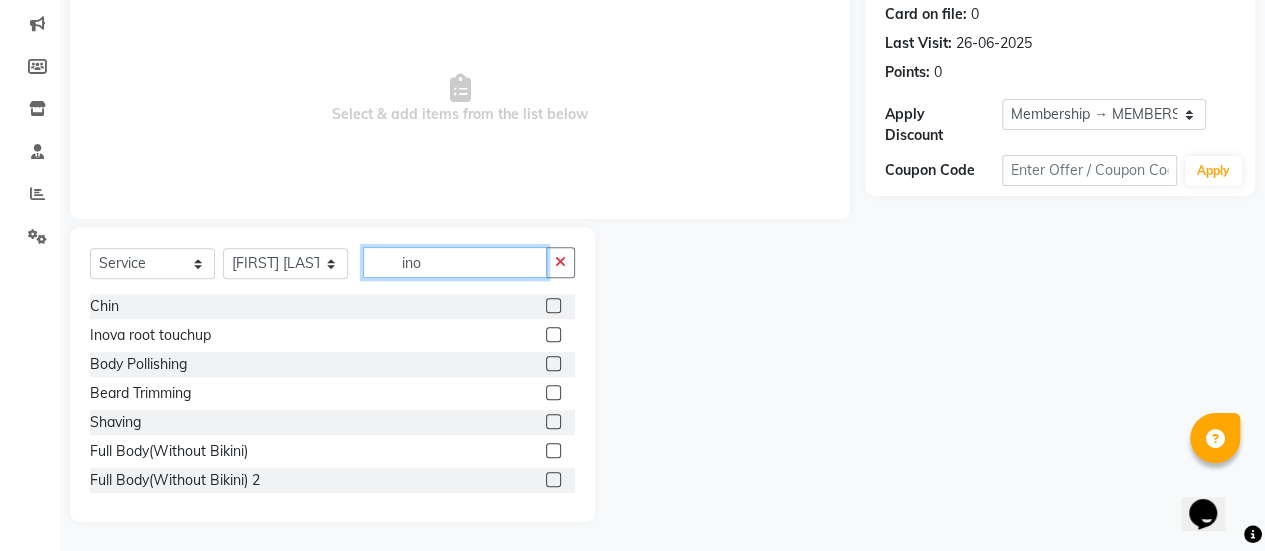 scroll, scrollTop: 78, scrollLeft: 0, axis: vertical 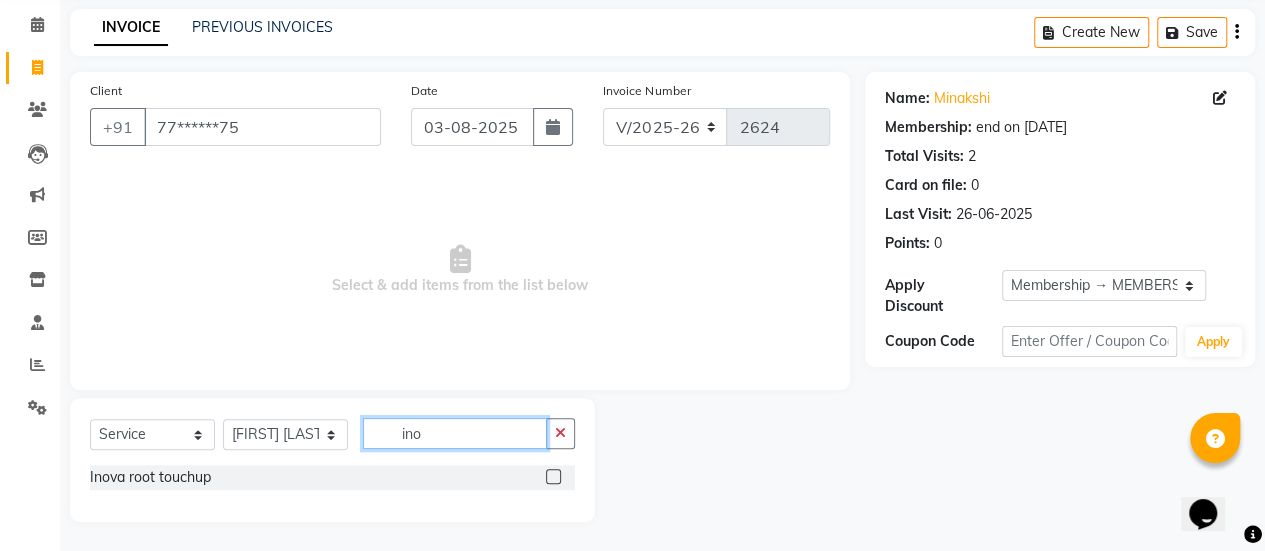 type on "ino" 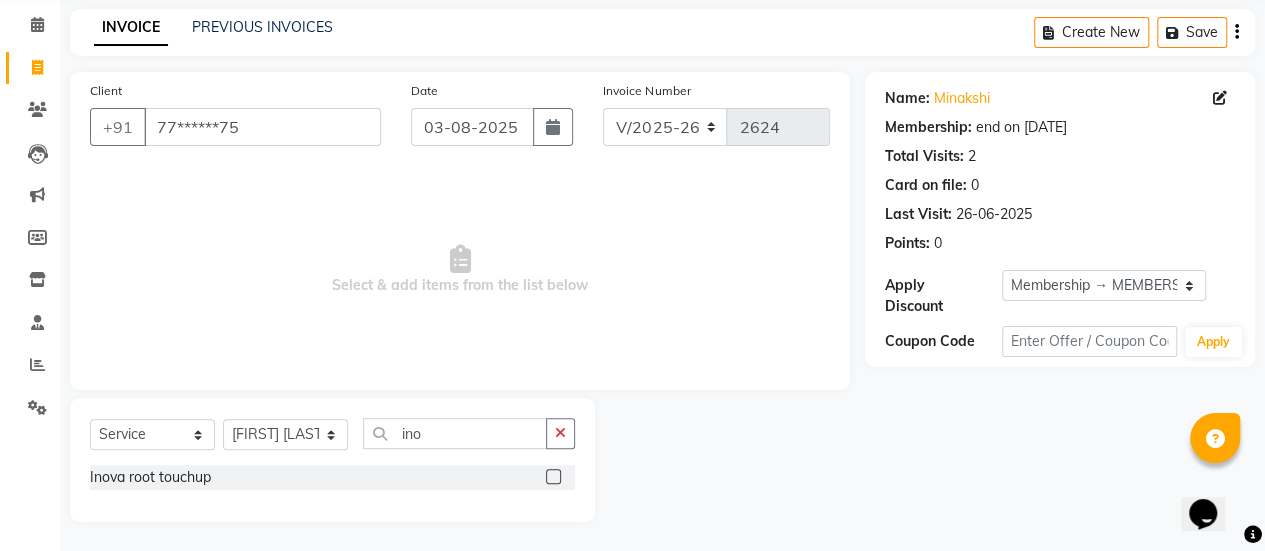 click 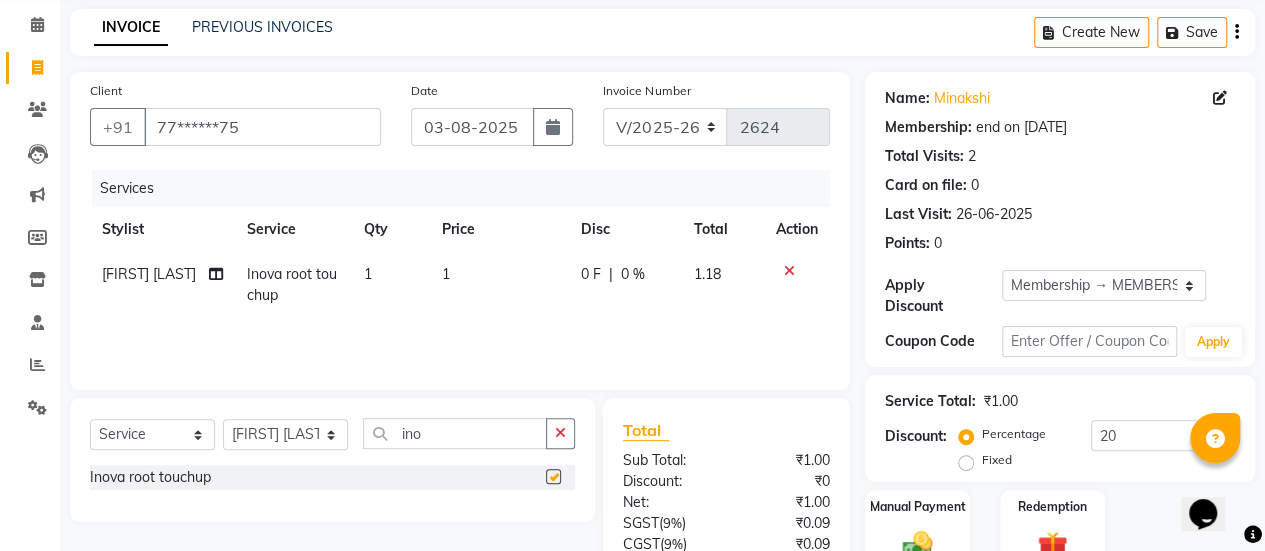 checkbox on "false" 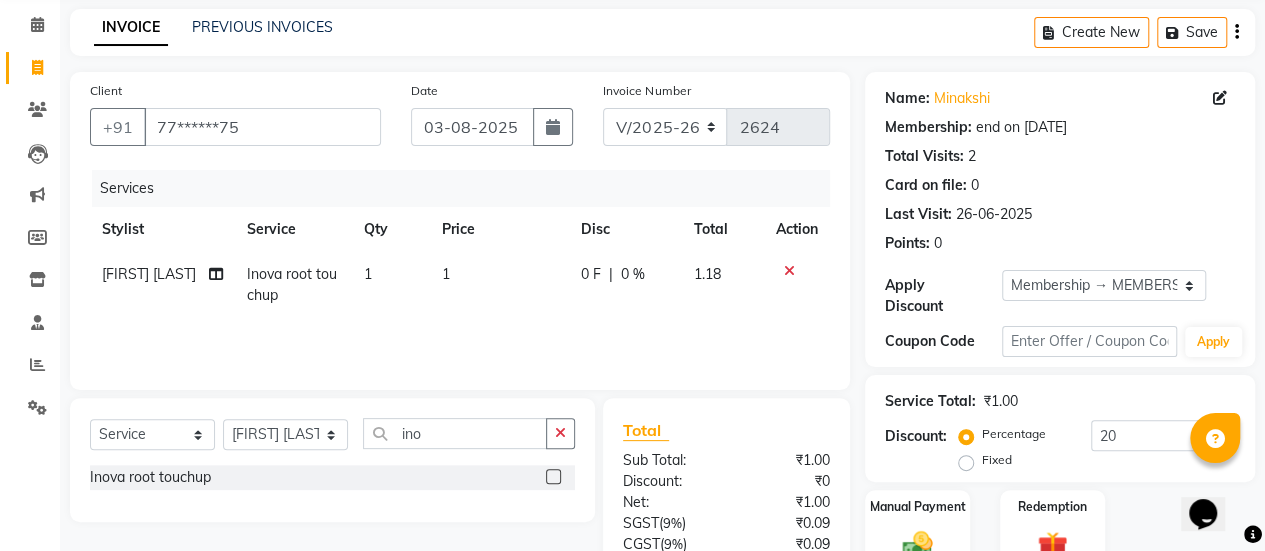 click on "1" 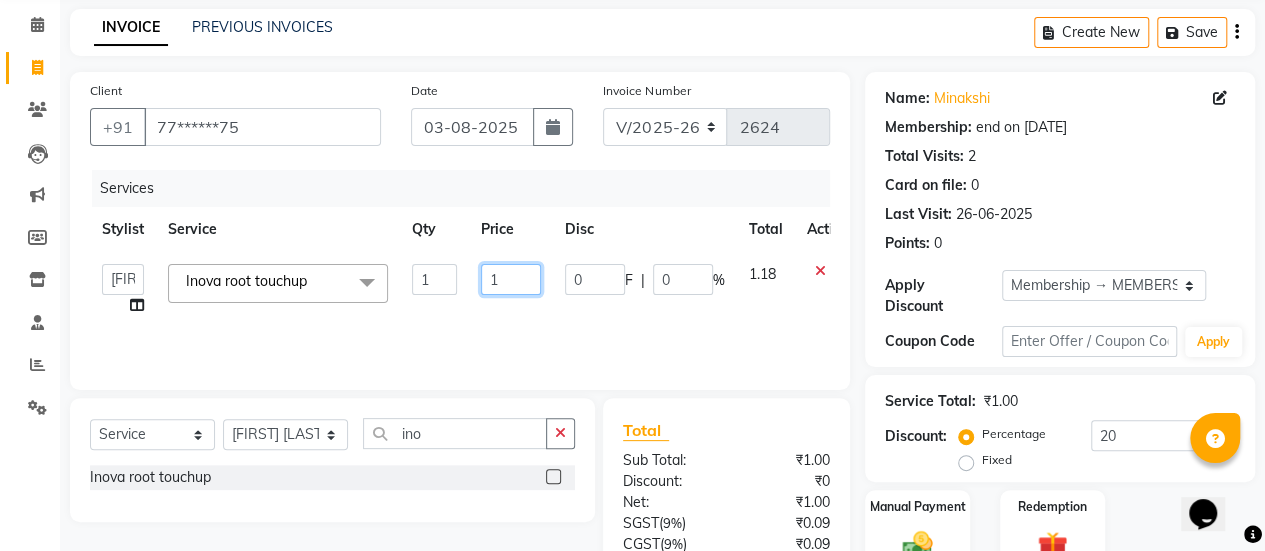 click on "1" 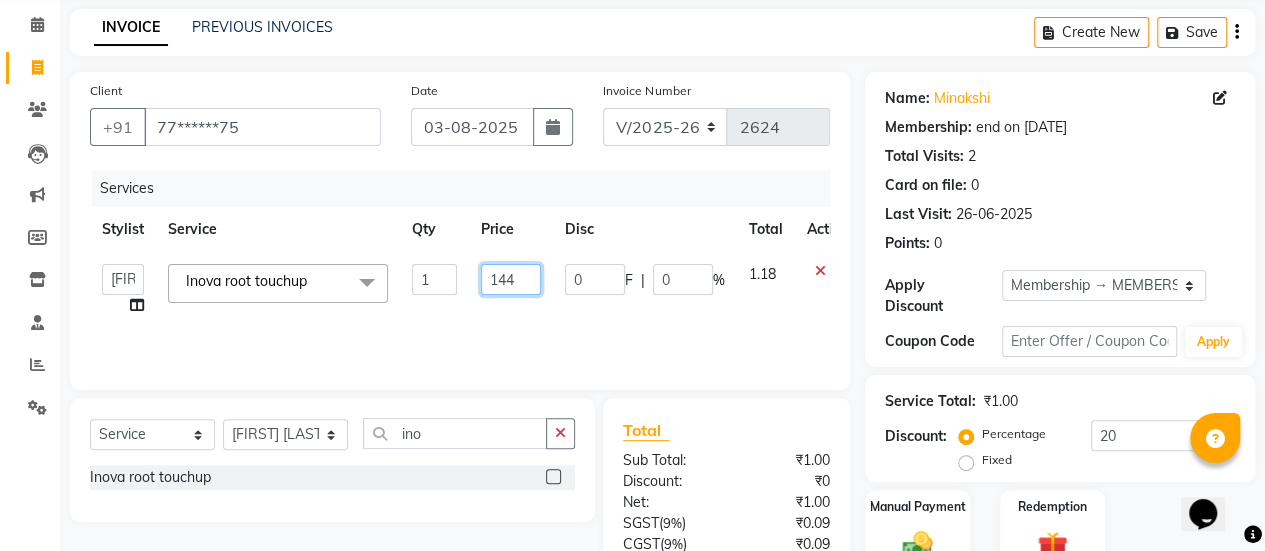 type on "1440" 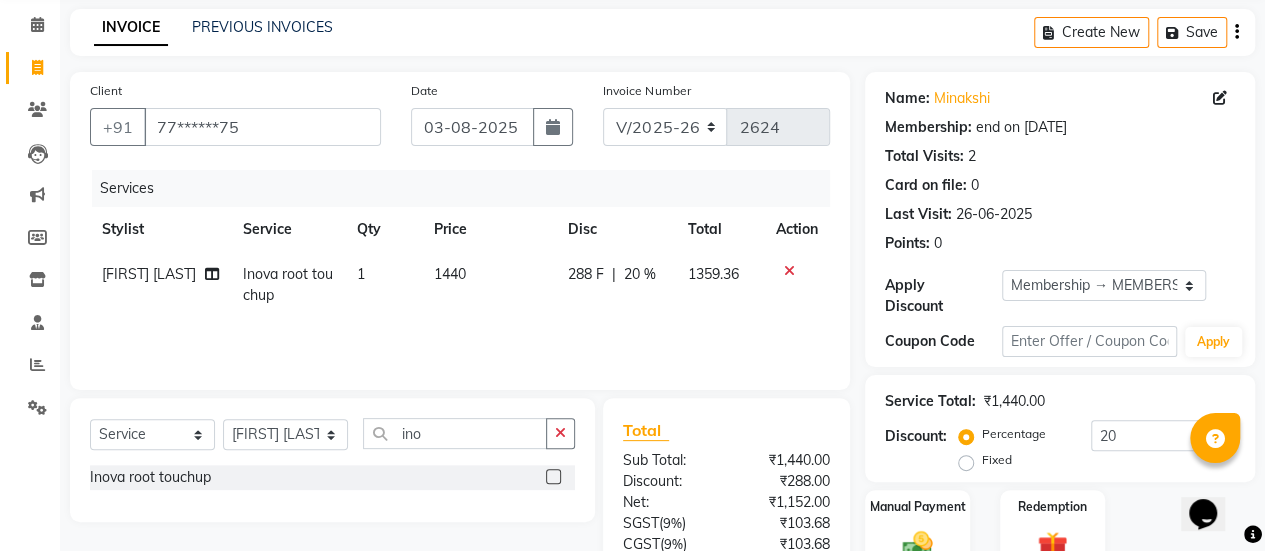 click on "1" 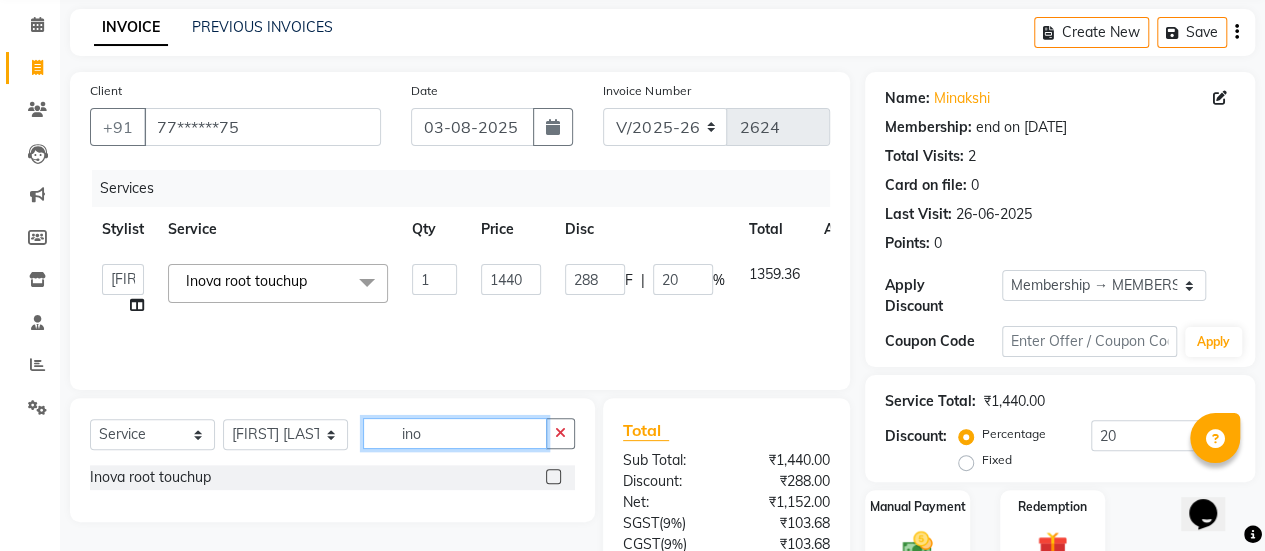 click on "ino" 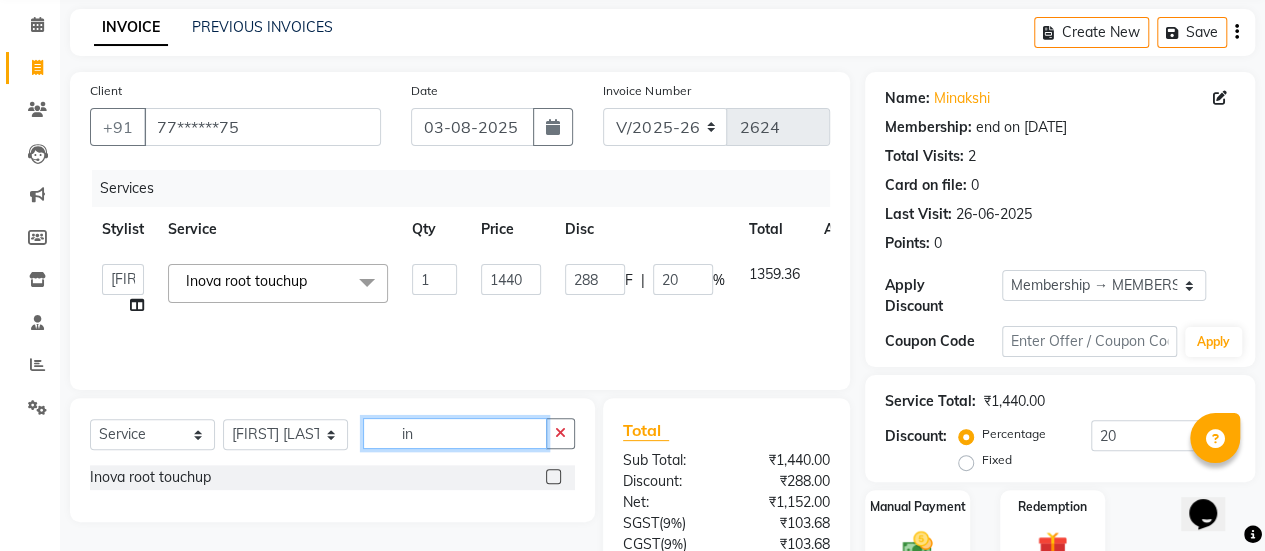 type on "i" 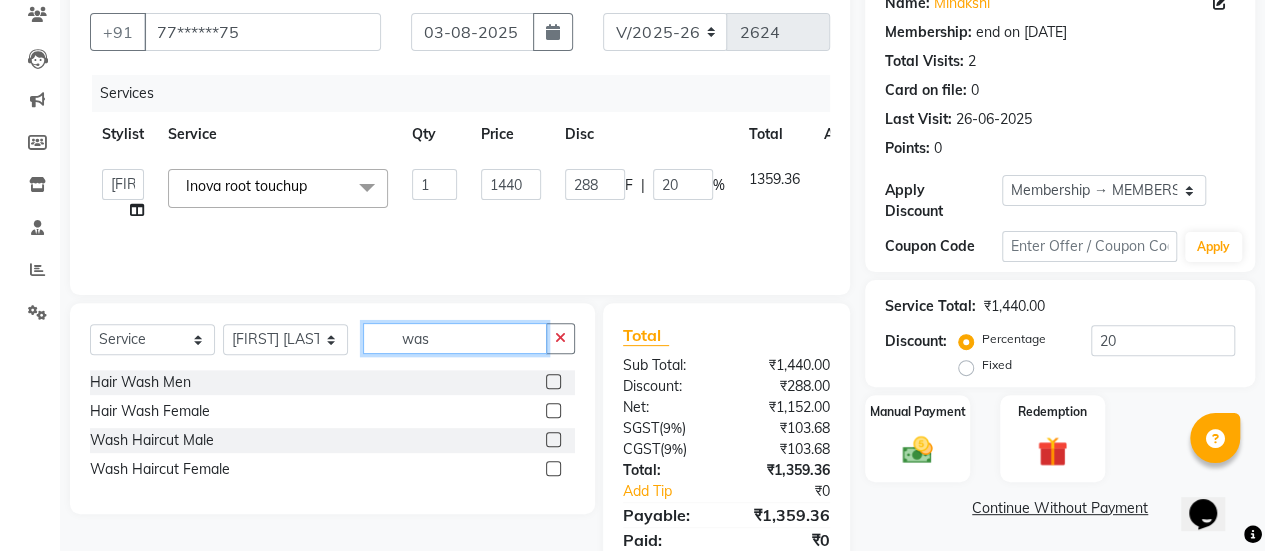 scroll, scrollTop: 178, scrollLeft: 0, axis: vertical 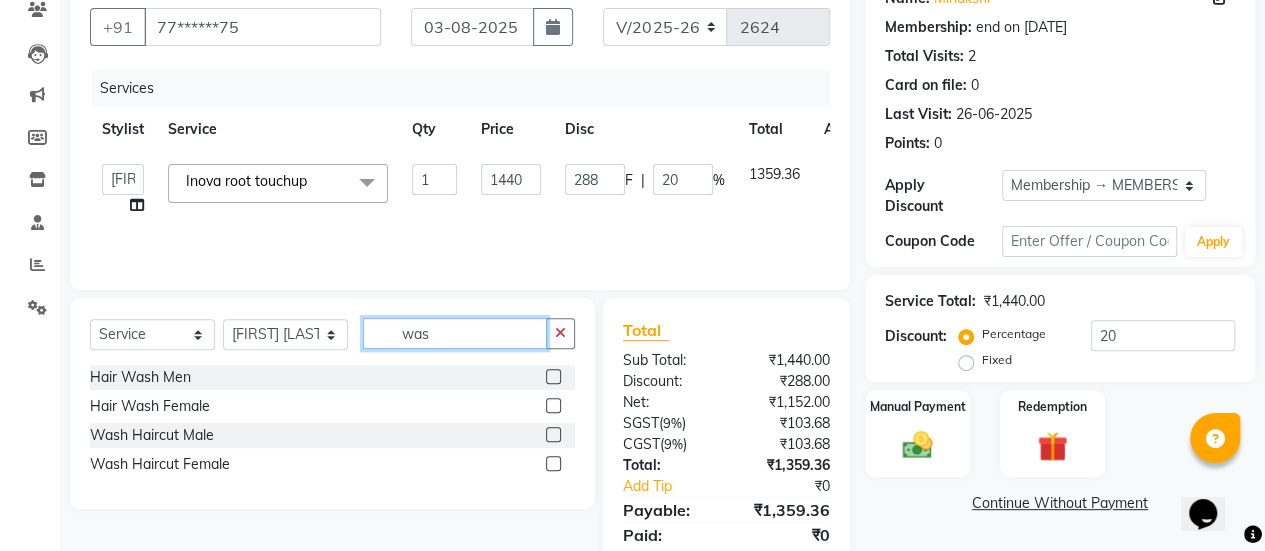 type on "was" 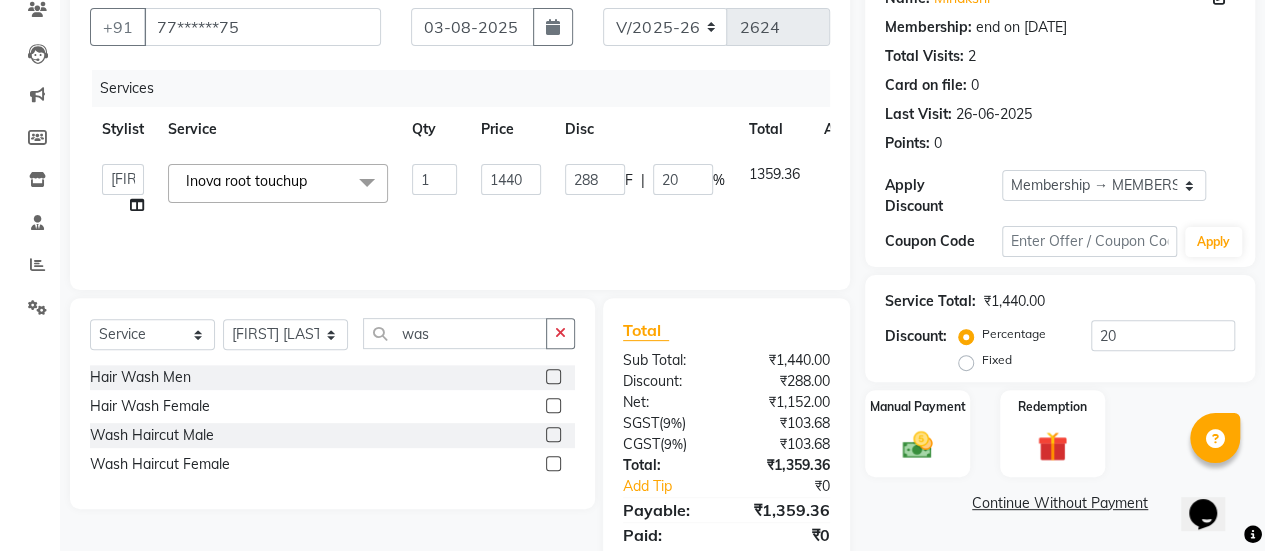 click 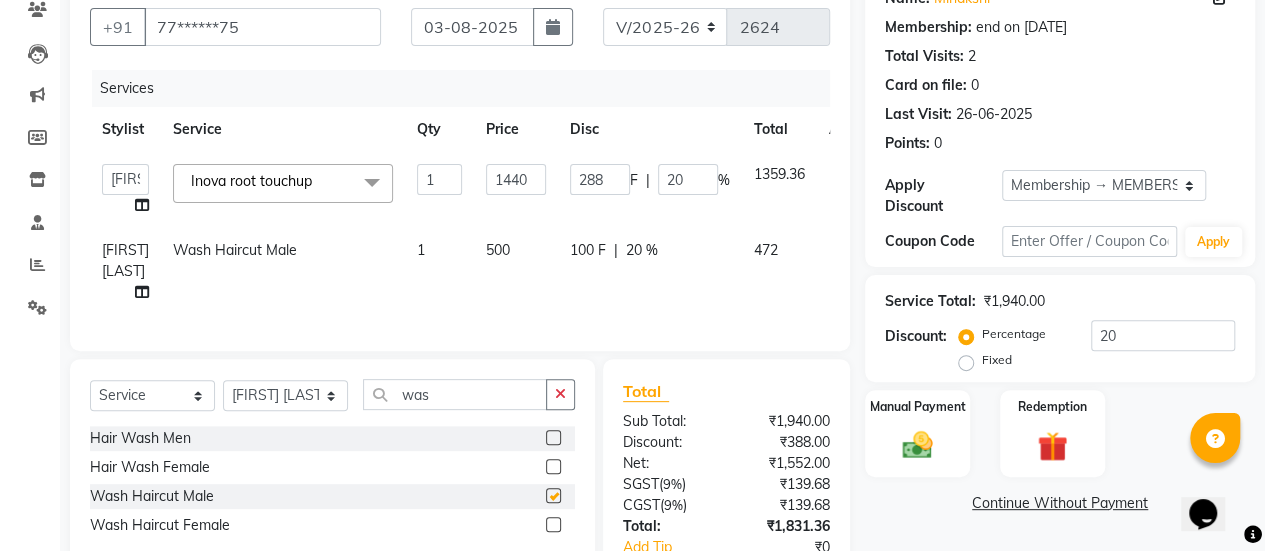 checkbox on "false" 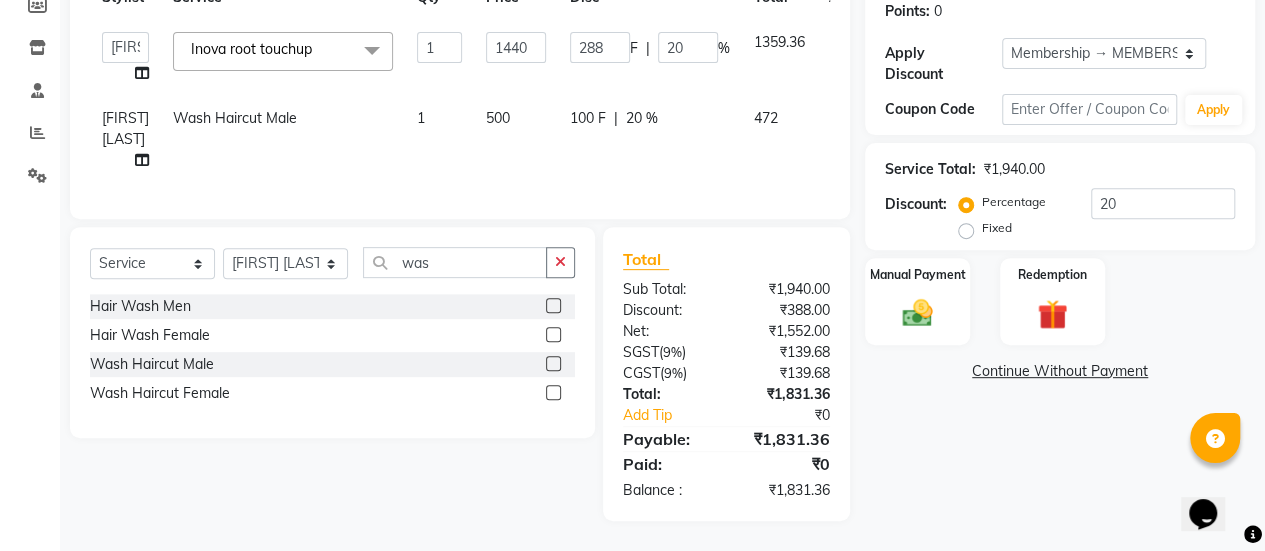 scroll, scrollTop: 317, scrollLeft: 0, axis: vertical 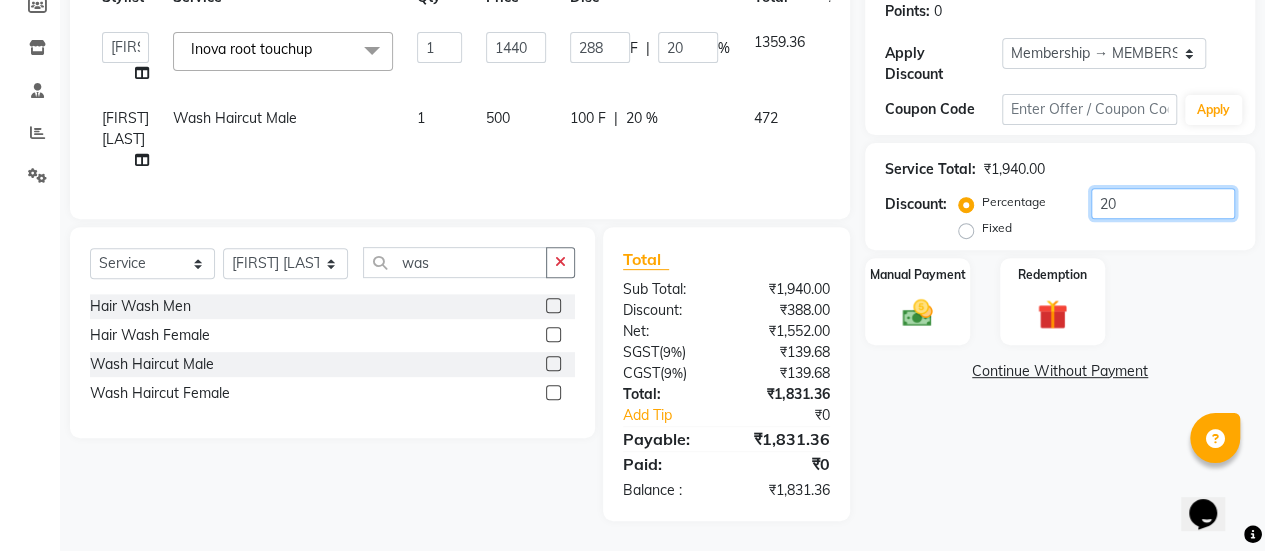 click on "20" 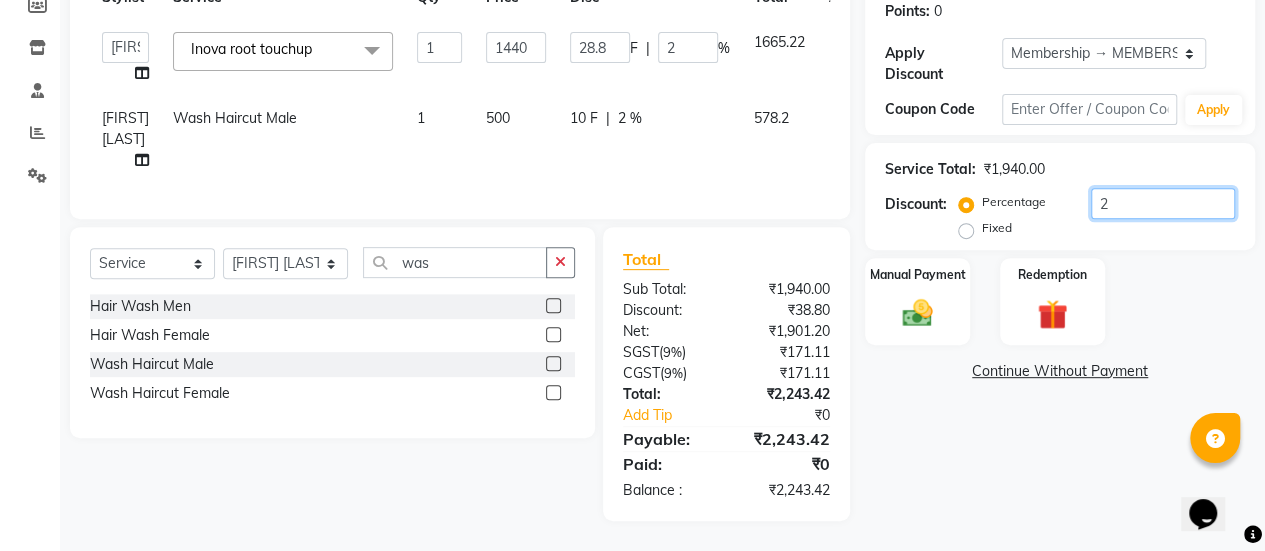 type 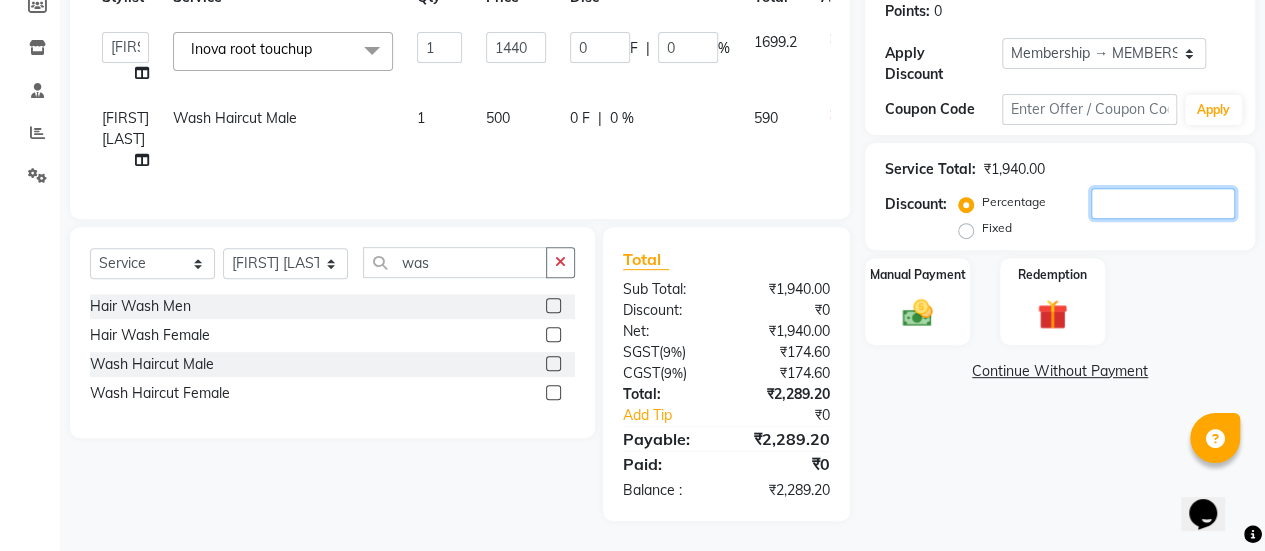 type on "2" 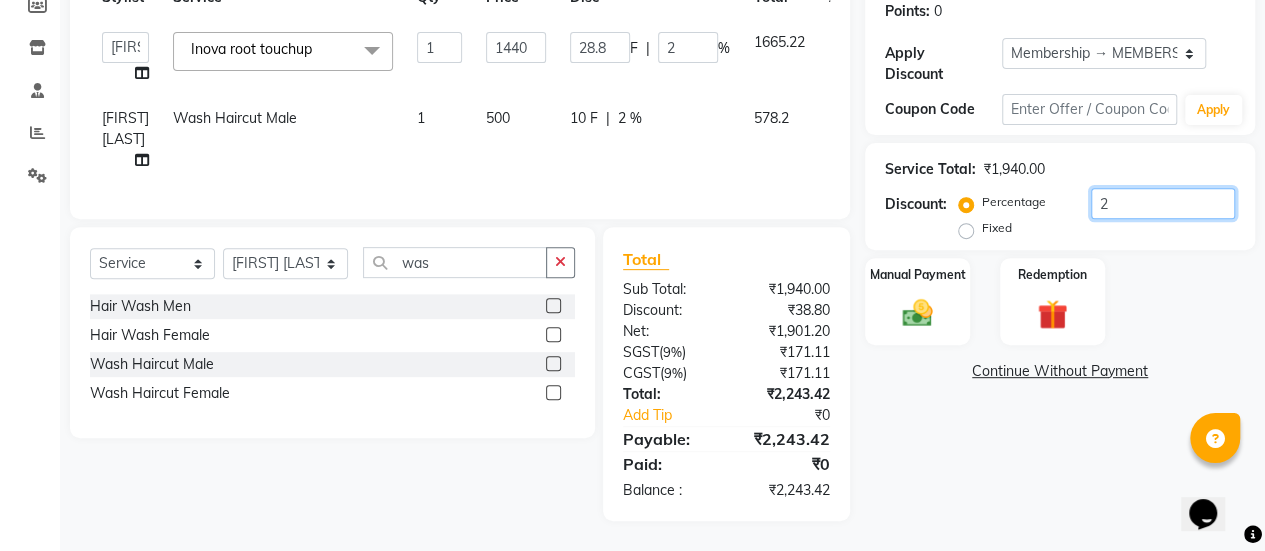 type on "20" 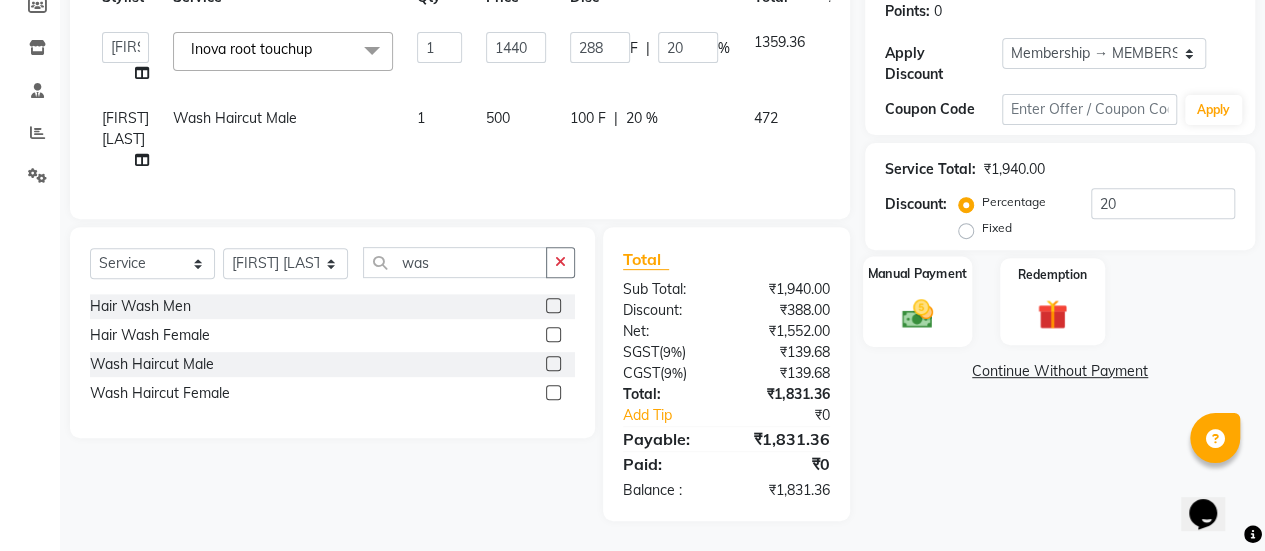 click 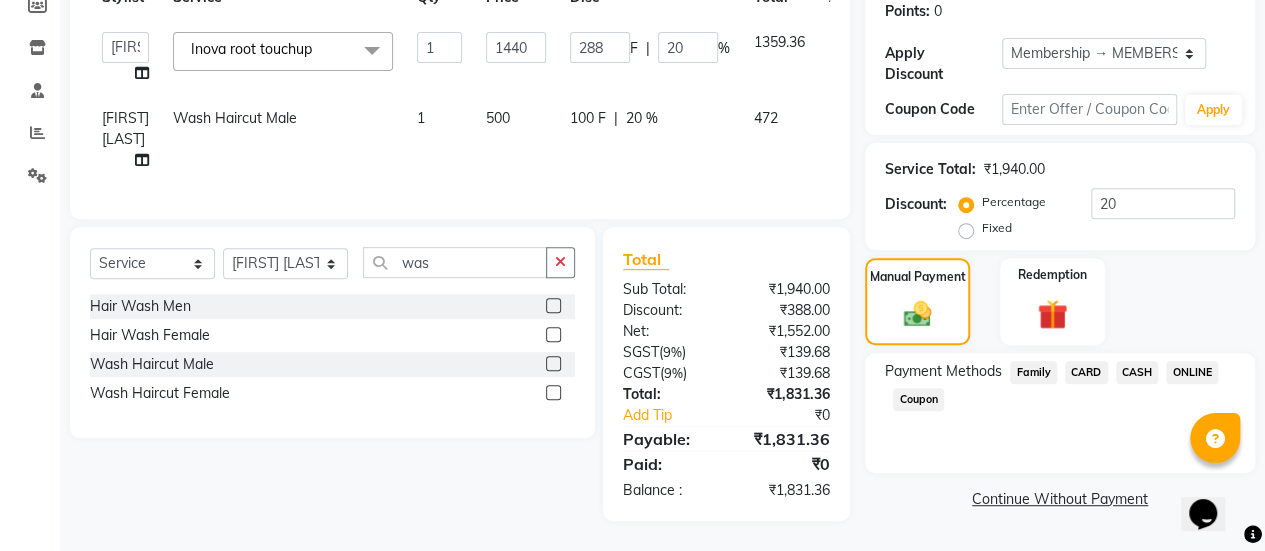 click on "CASH" 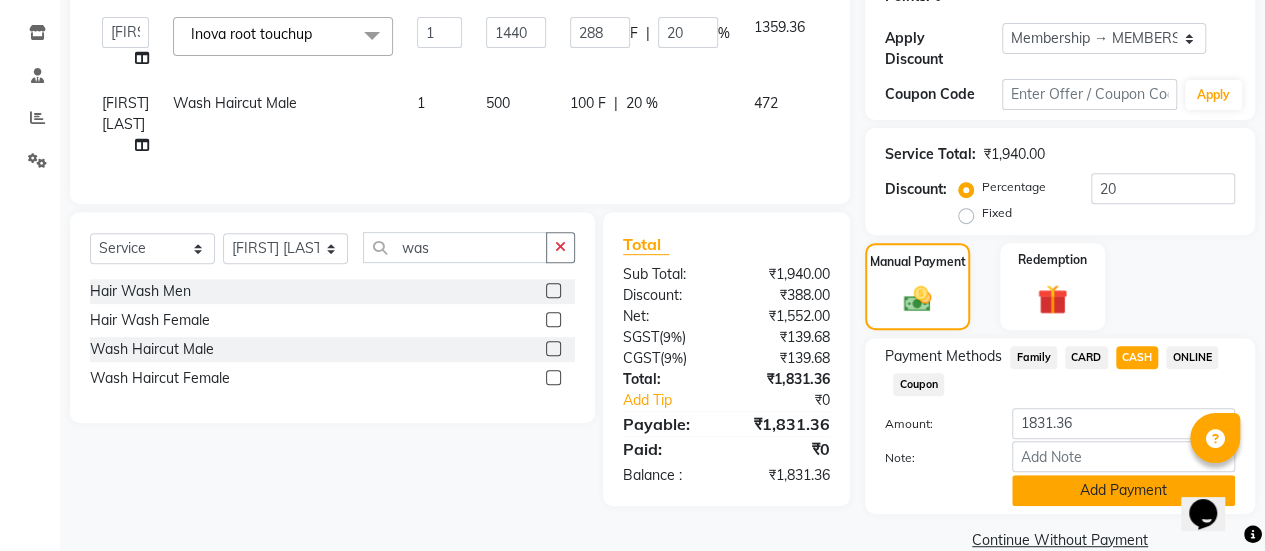 scroll, scrollTop: 330, scrollLeft: 0, axis: vertical 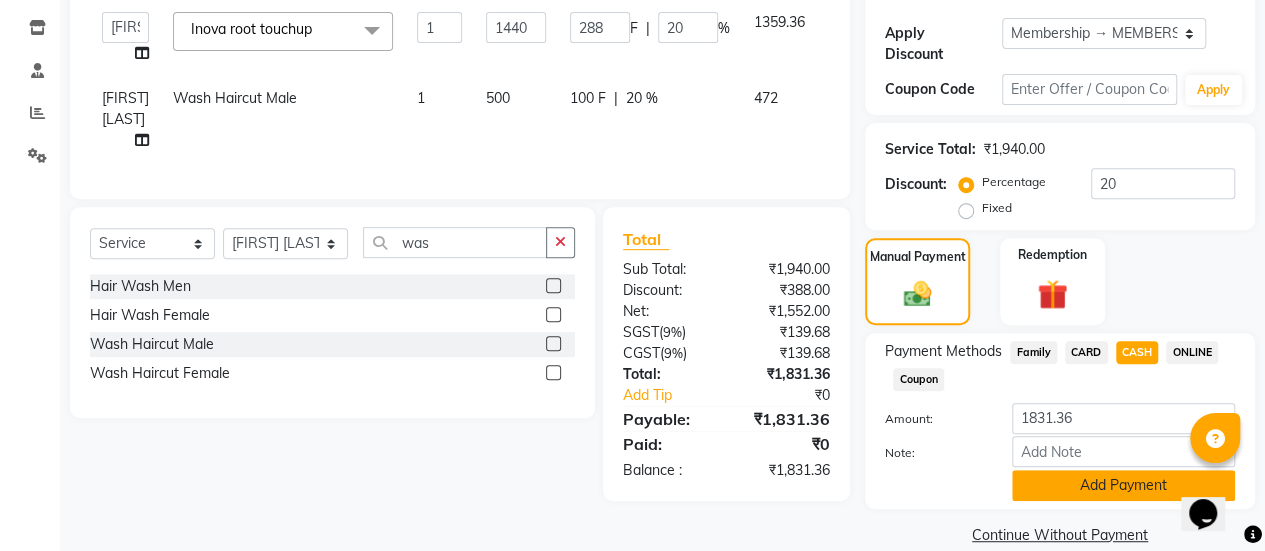 click on "Add Payment" 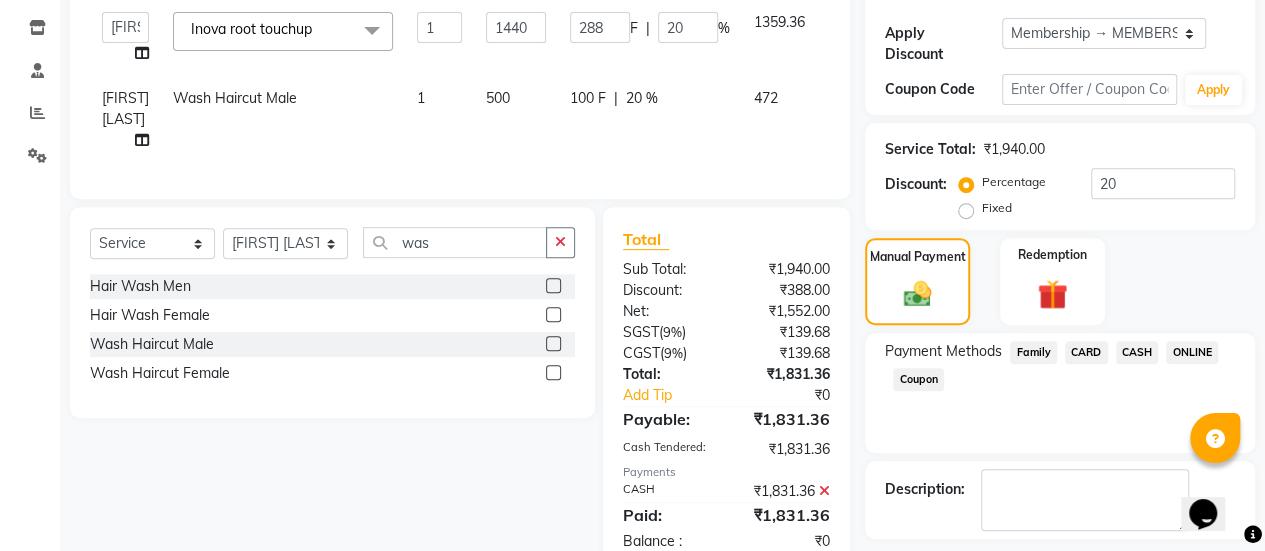scroll, scrollTop: 414, scrollLeft: 0, axis: vertical 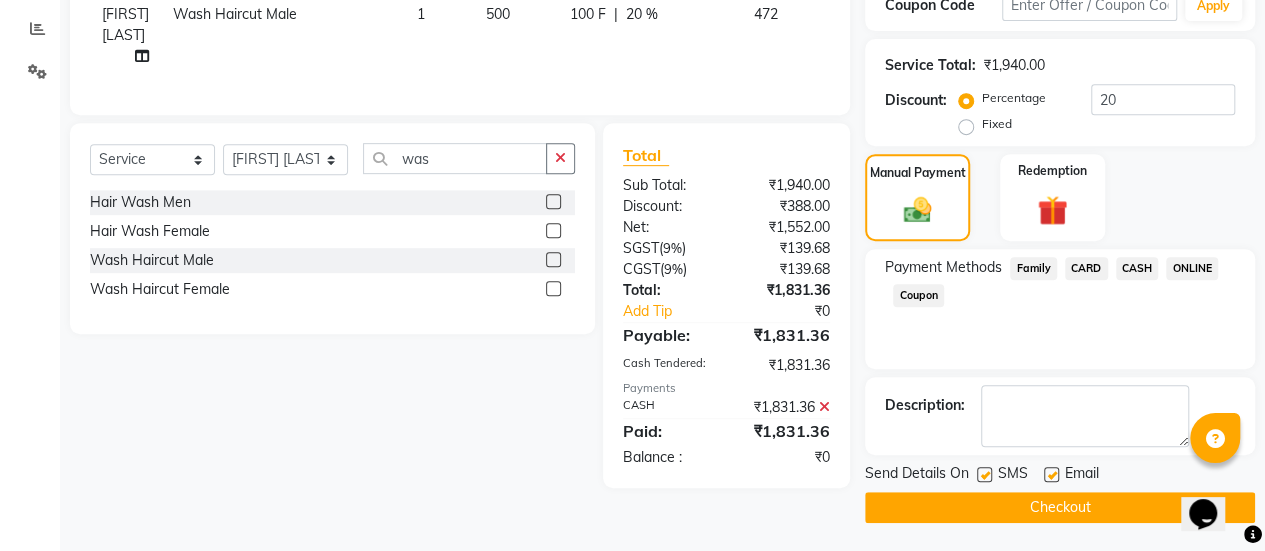 click 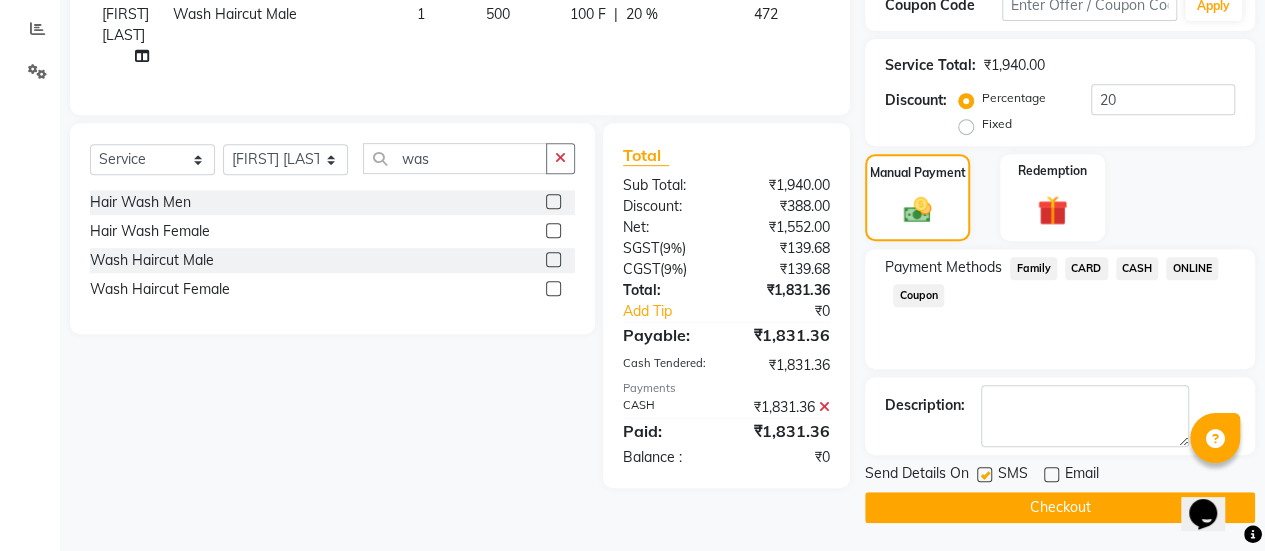 click on "Checkout" 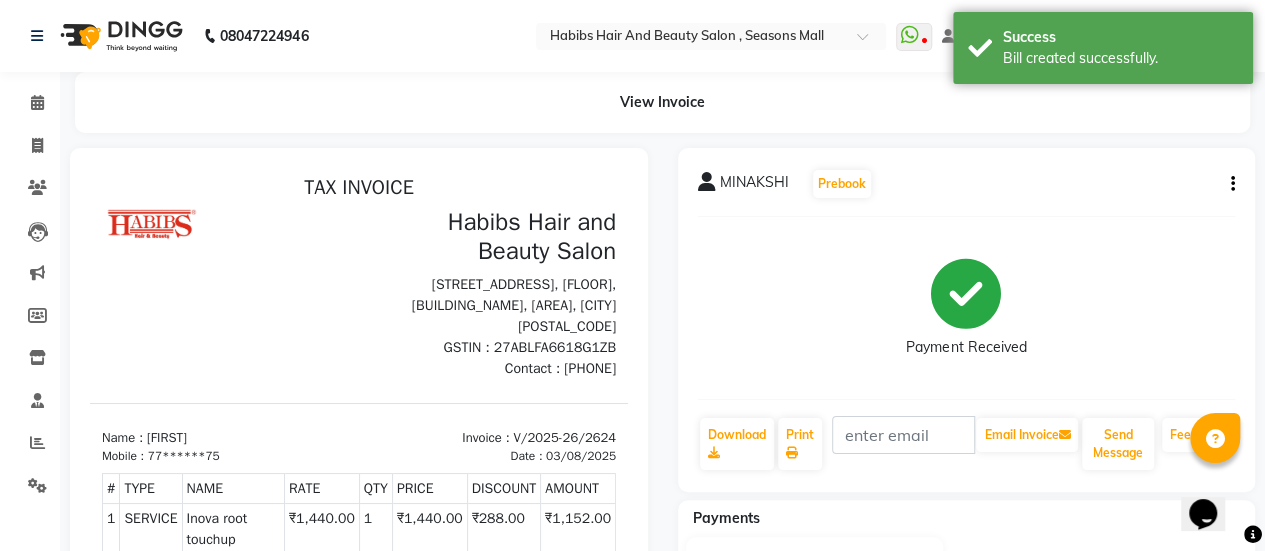 scroll, scrollTop: 0, scrollLeft: 0, axis: both 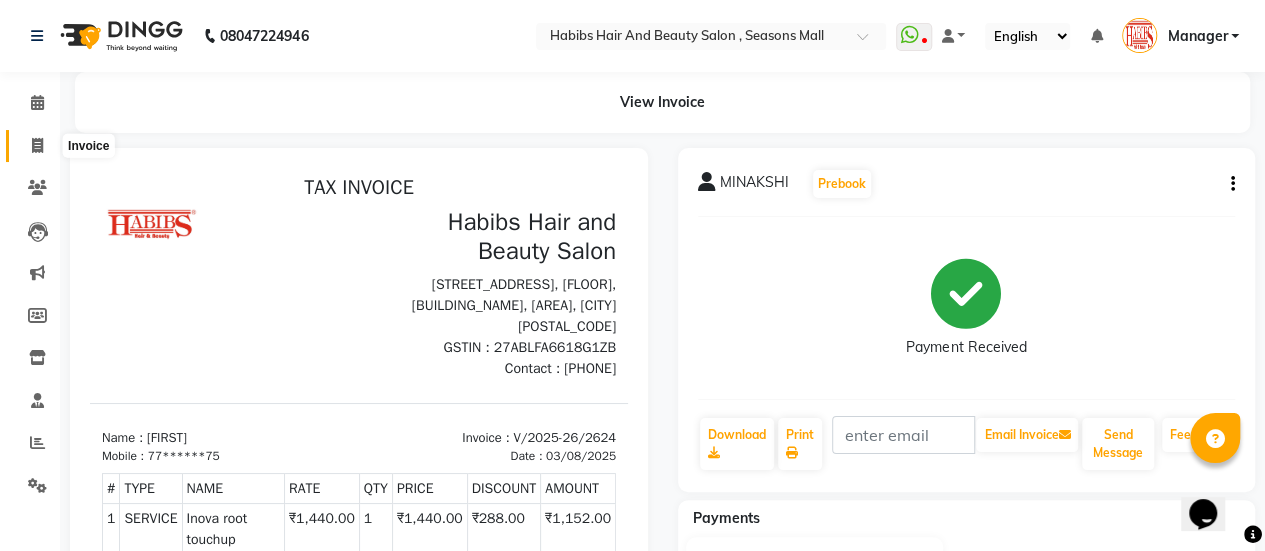 click 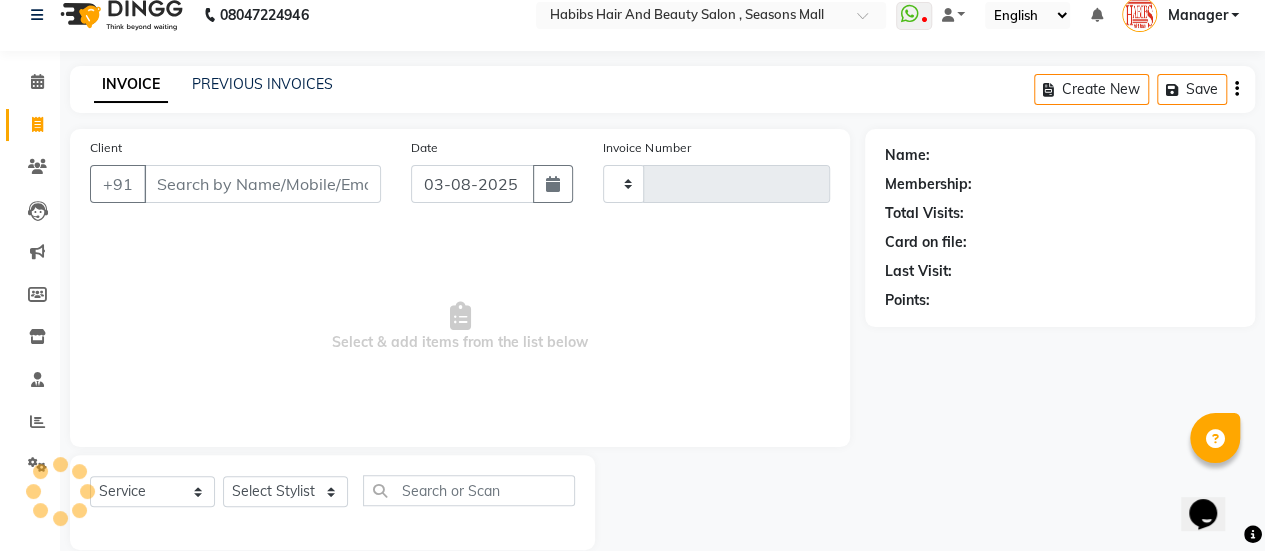 type on "2625" 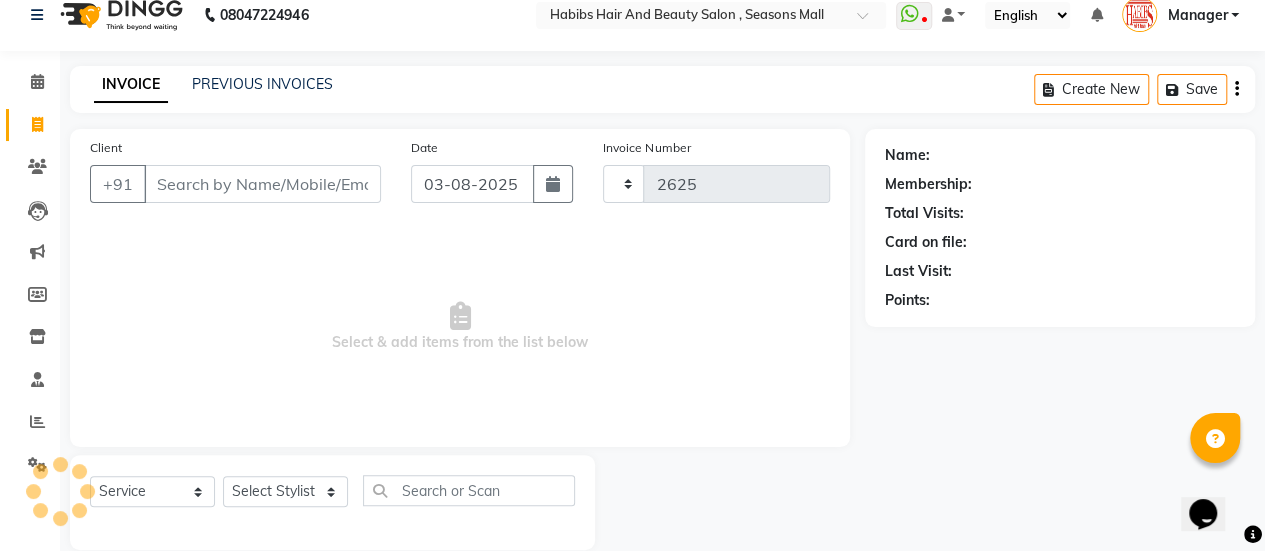 scroll, scrollTop: 49, scrollLeft: 0, axis: vertical 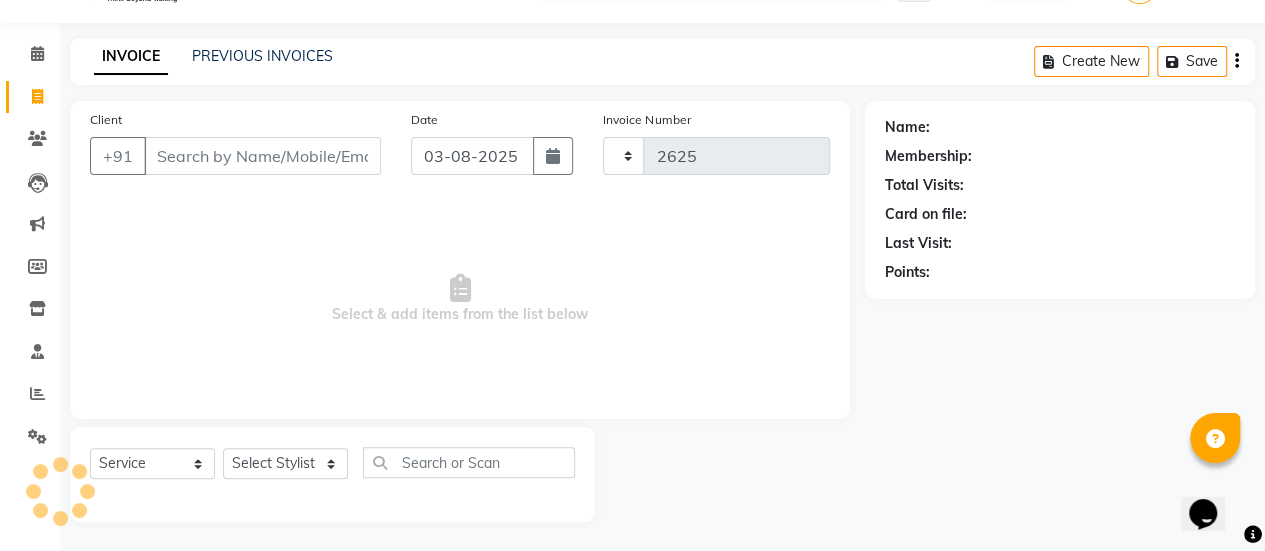 select on "5651" 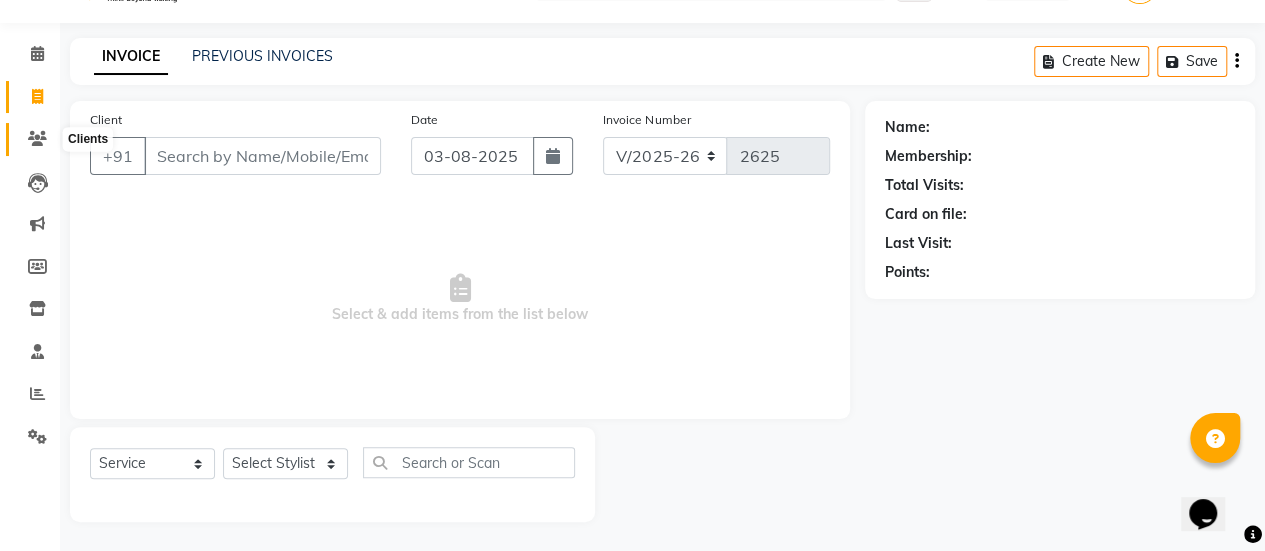 click 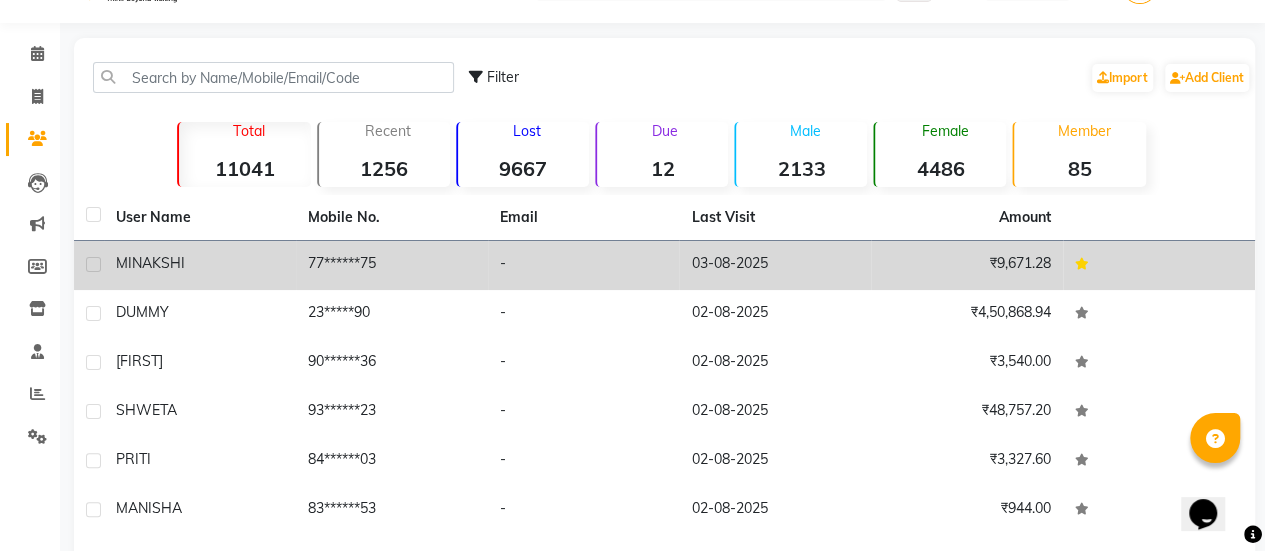 click on "MINAKSHI" 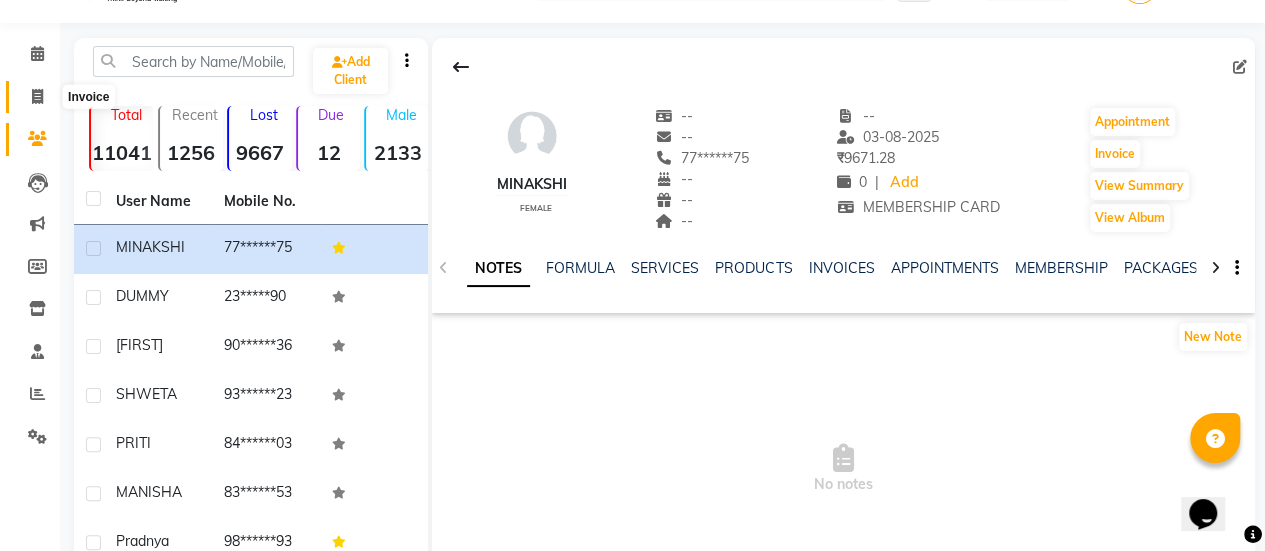 click 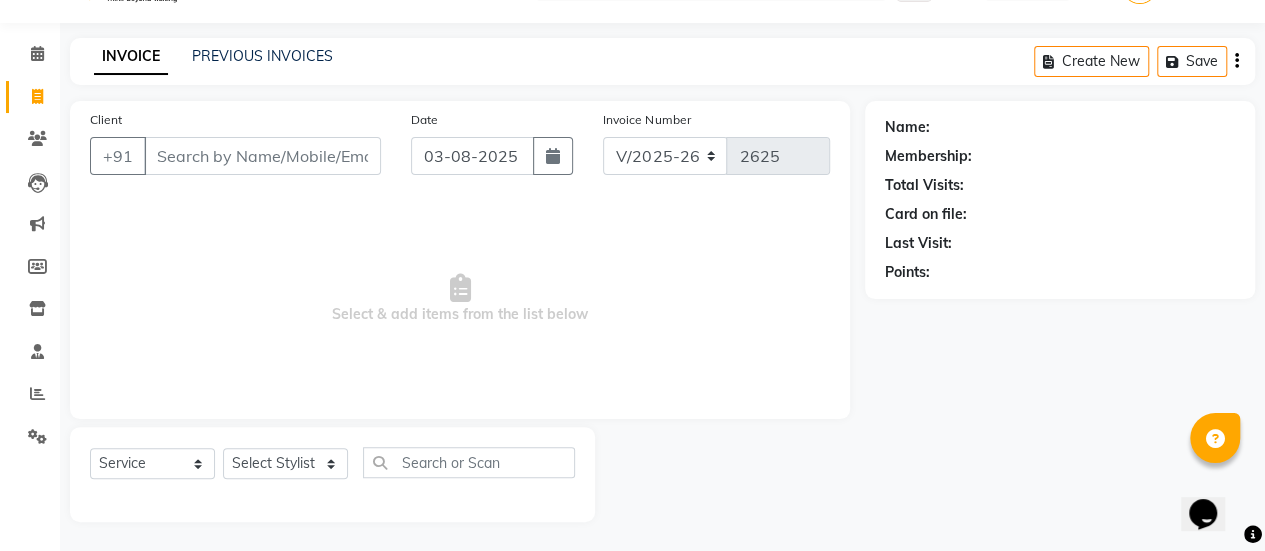 click on "Client" at bounding box center [262, 156] 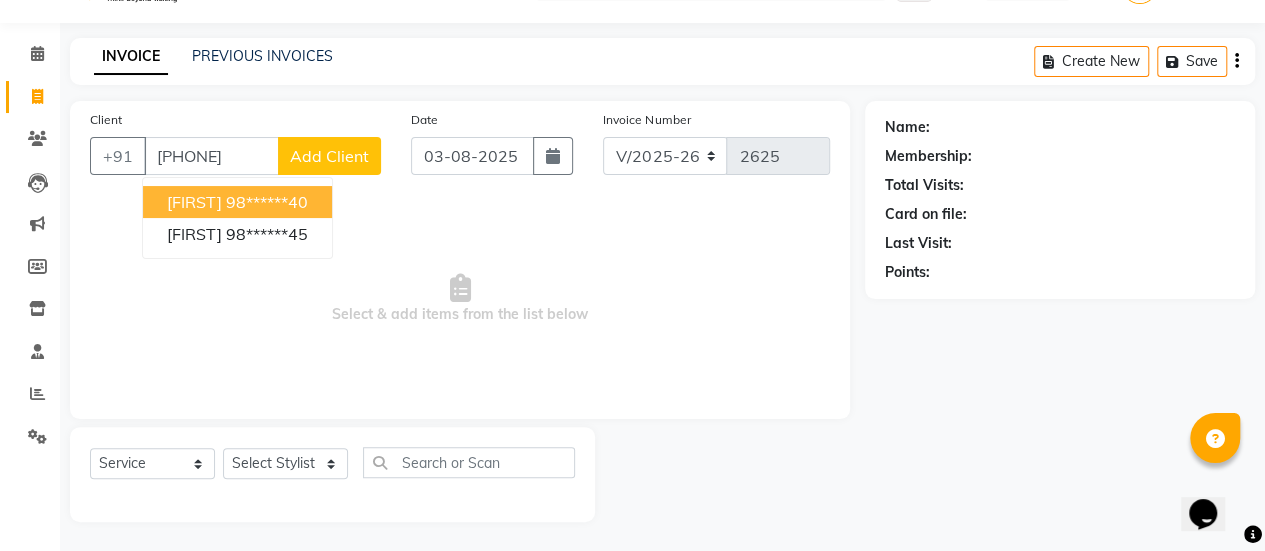 click on "98******40" at bounding box center [267, 202] 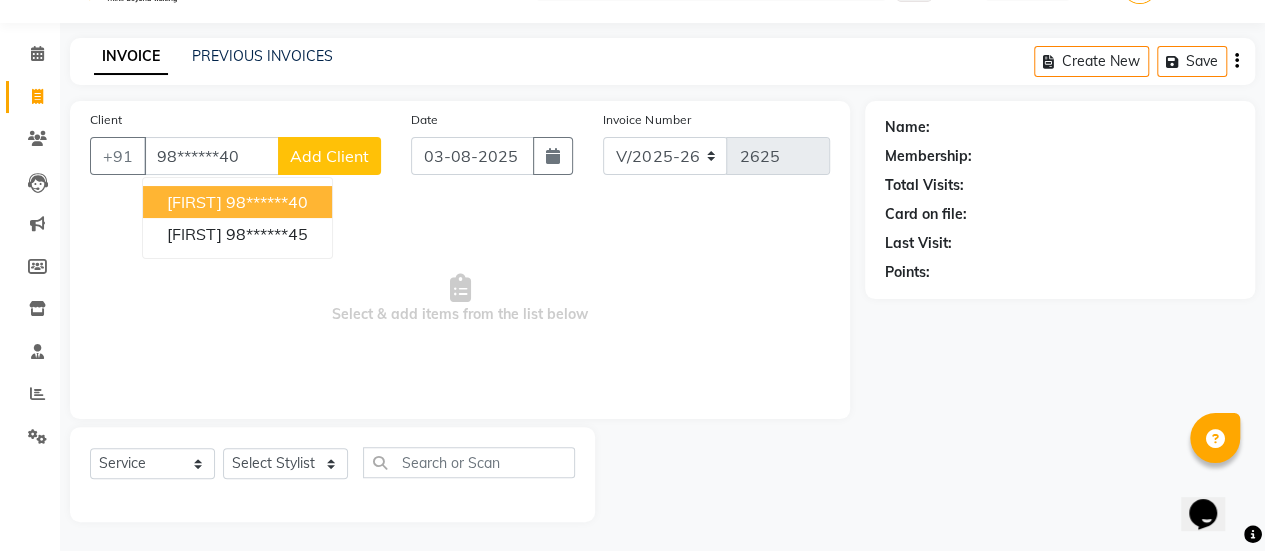 type on "98******40" 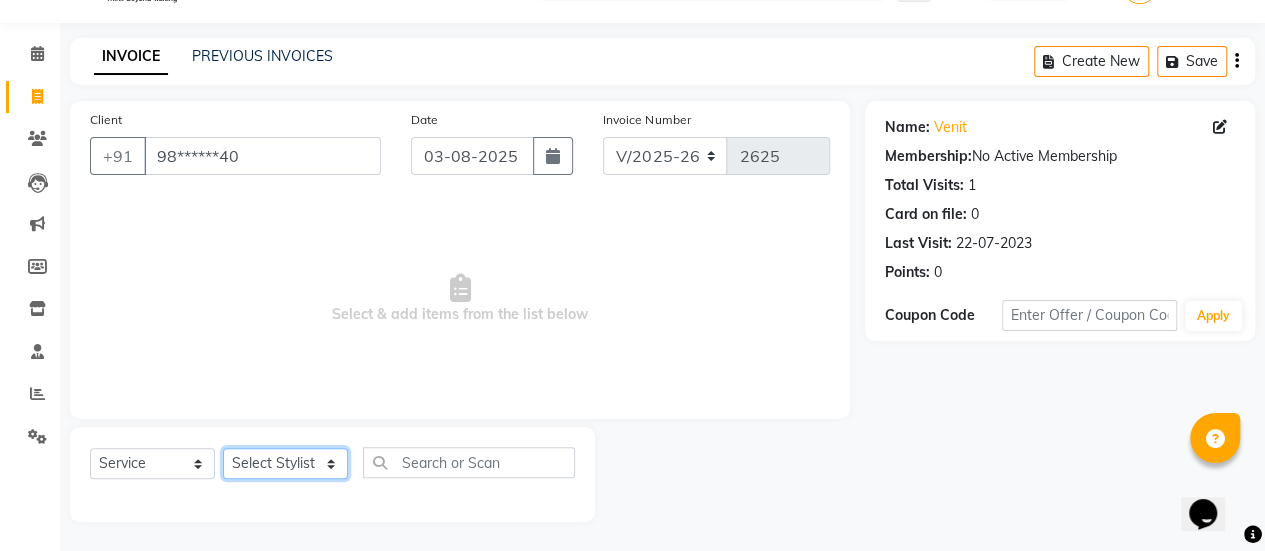 click on "Select Stylist [FIRST] [LAST] [FIRST] [FIRST] [FIRST] [FIRST] [FIRST] [FIRST] [FIRST] [FIRST] [FIRST] [FIRST] [FIRST] [FIRST] [FIRST] [FIRST] [FIRST] [FIRST] [FIRST] [FIRST] [FIRST] [FIRST] [FIRST]" 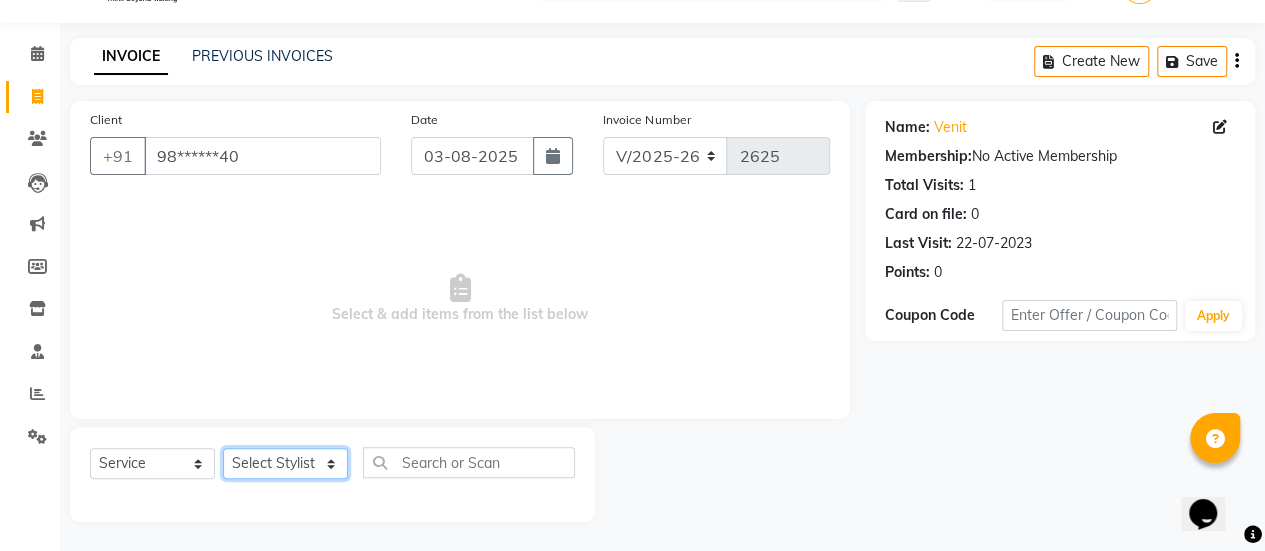 select on "38593" 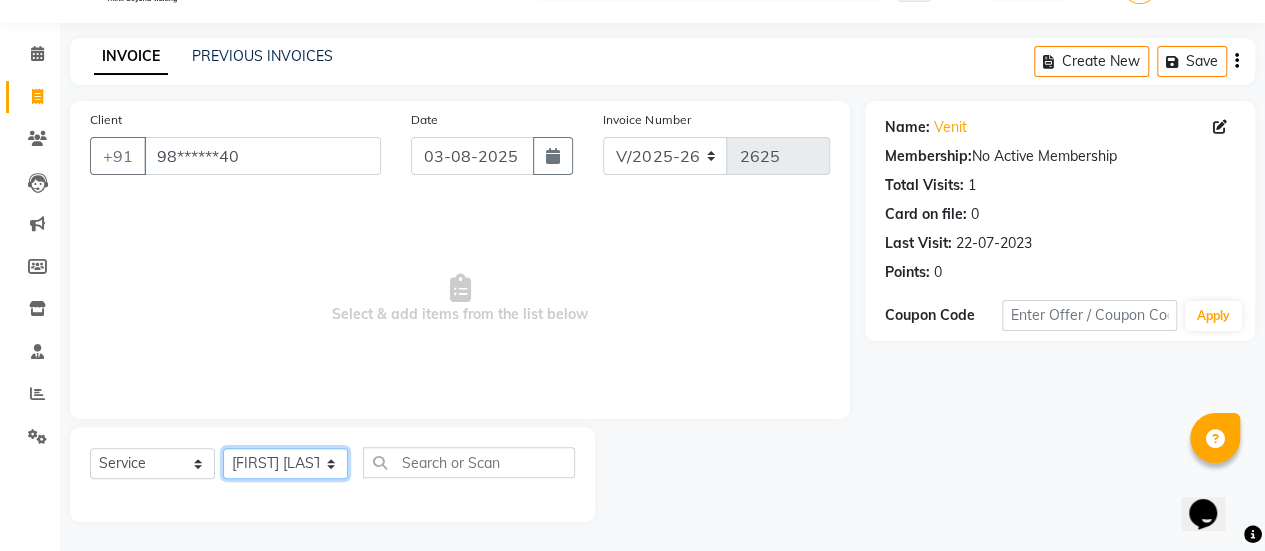 click on "Select Stylist [FIRST] [LAST] [FIRST] [FIRST] [FIRST] [FIRST] [FIRST] [FIRST] [FIRST] [FIRST] [FIRST] [FIRST] [FIRST] [FIRST] [FIRST] [FIRST] [FIRST] [FIRST] [FIRST] [FIRST] [FIRST] [FIRST] [FIRST]" 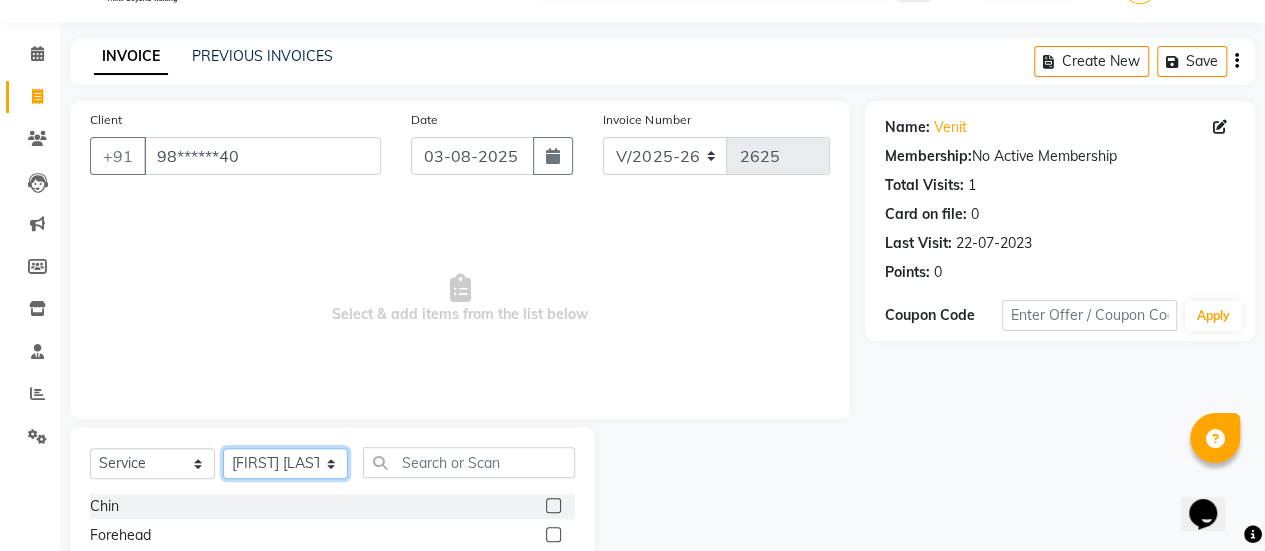 scroll, scrollTop: 249, scrollLeft: 0, axis: vertical 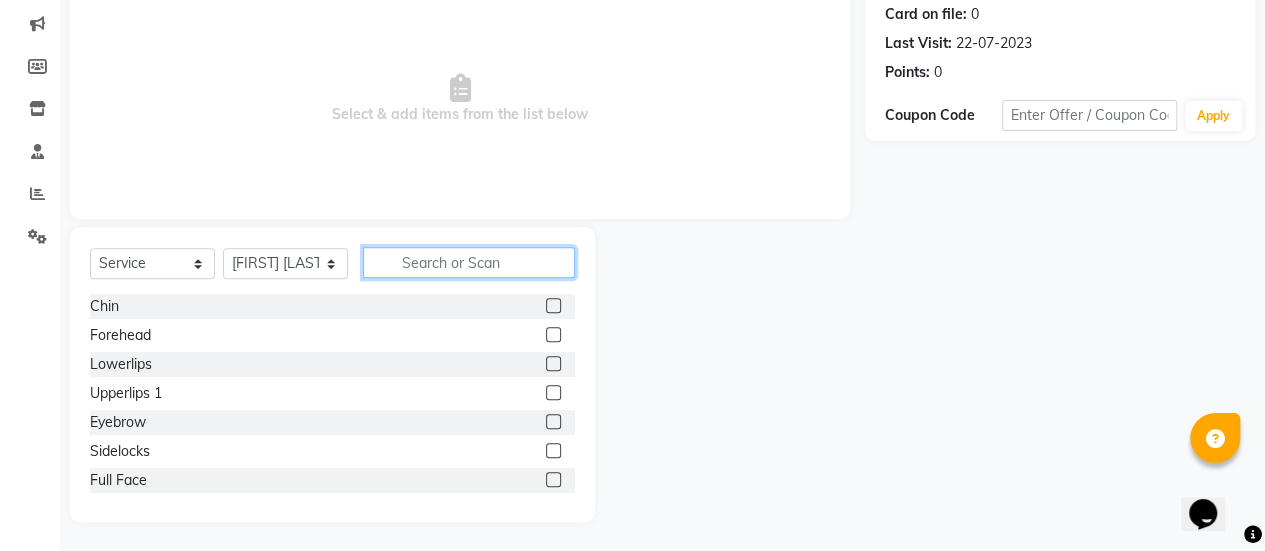 click 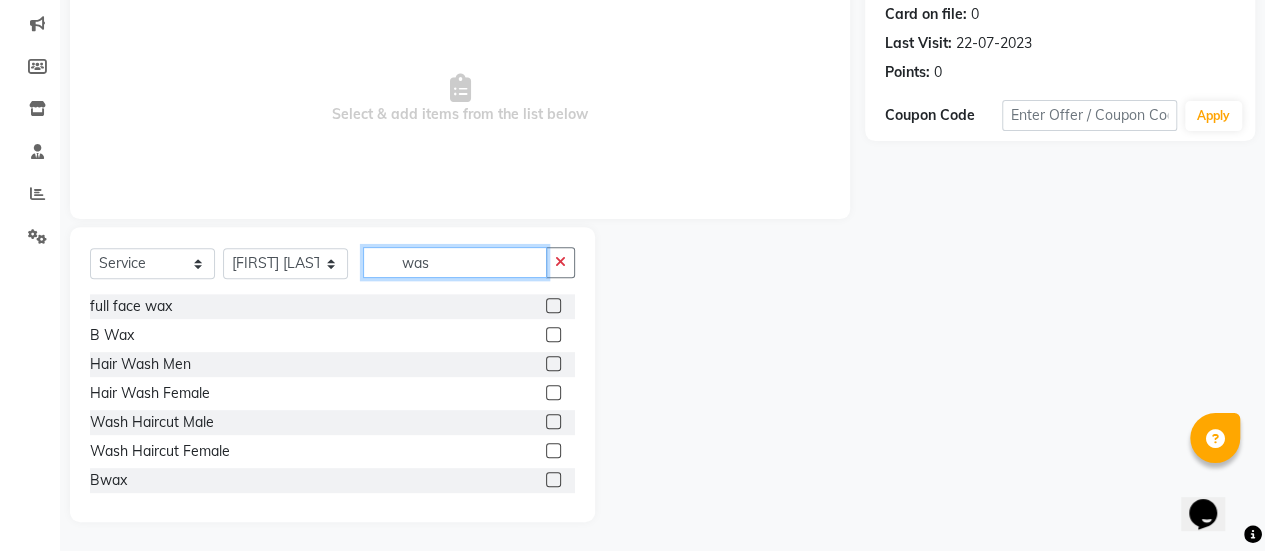 scroll, scrollTop: 165, scrollLeft: 0, axis: vertical 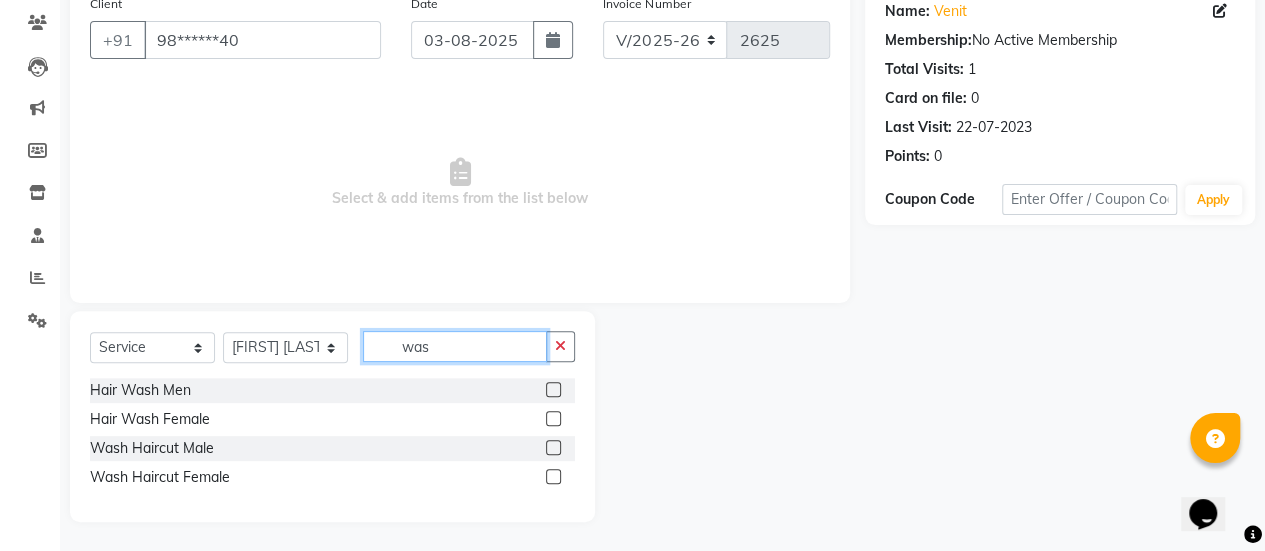 type on "was" 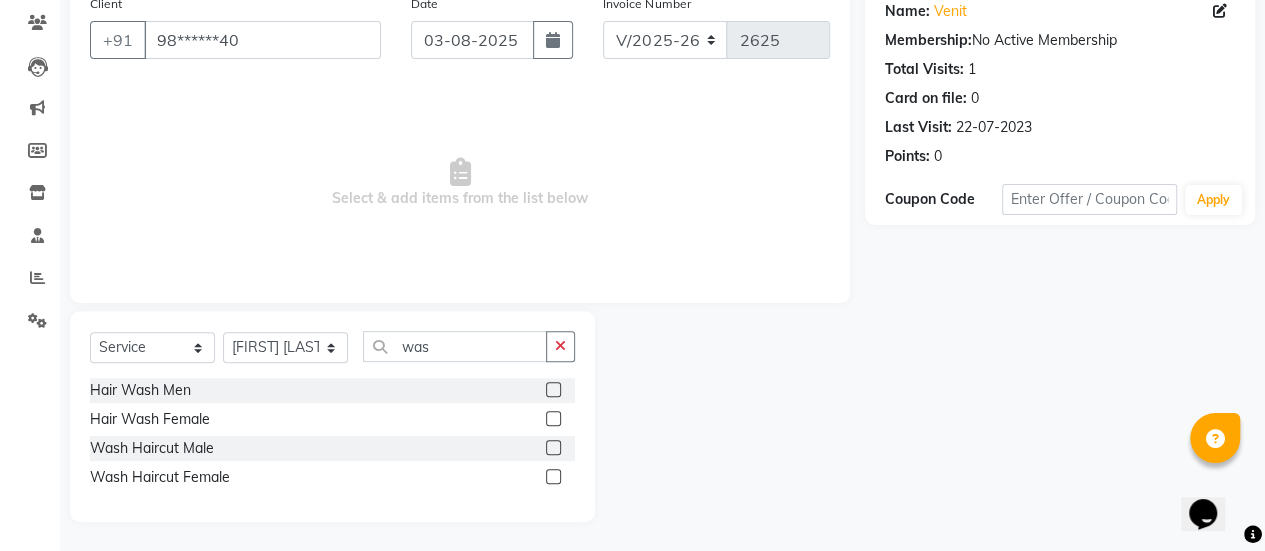 click 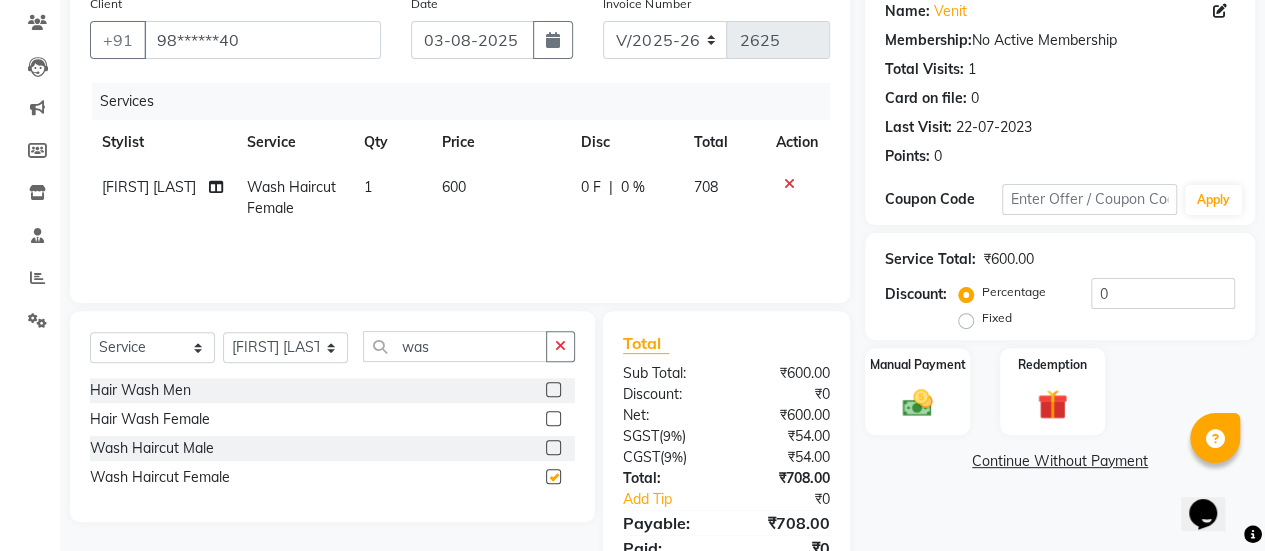 checkbox on "false" 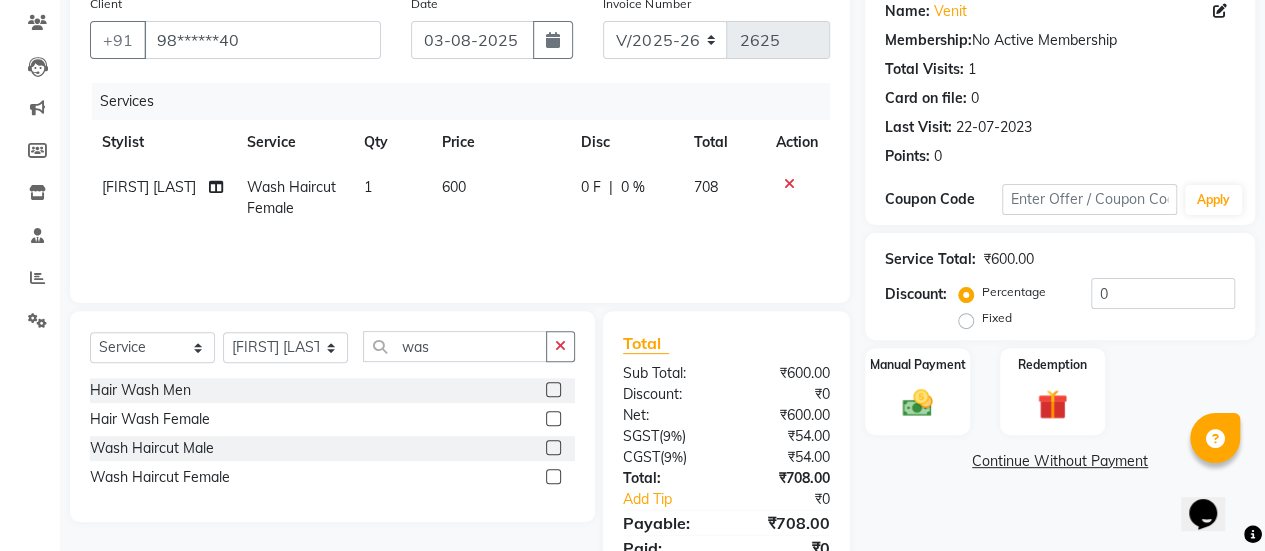 click on "600" 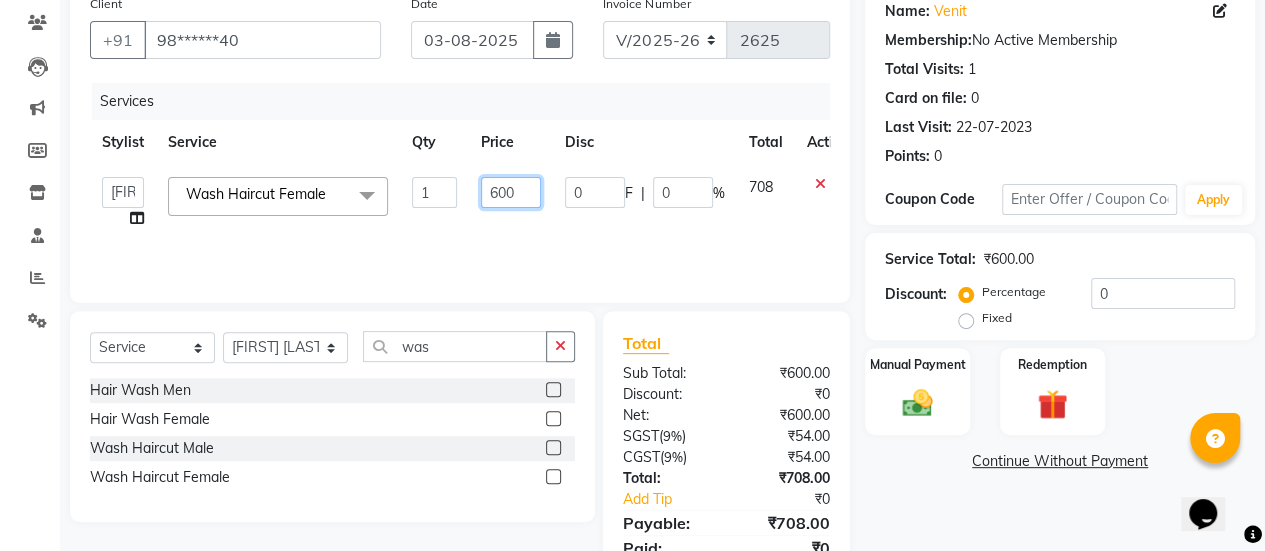 click on "600" 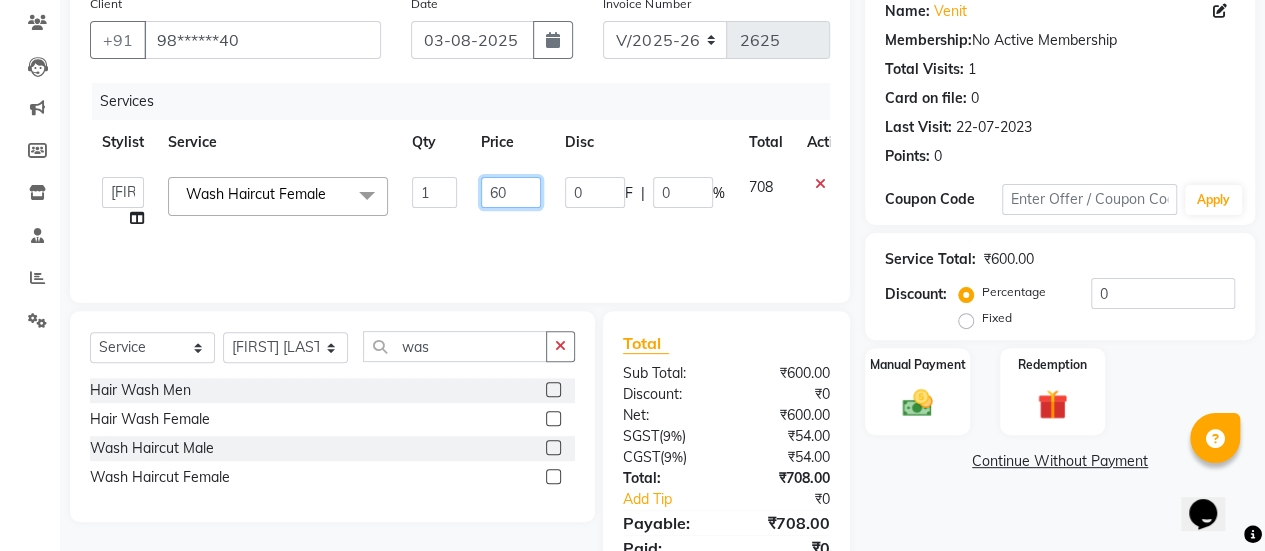 type on "6" 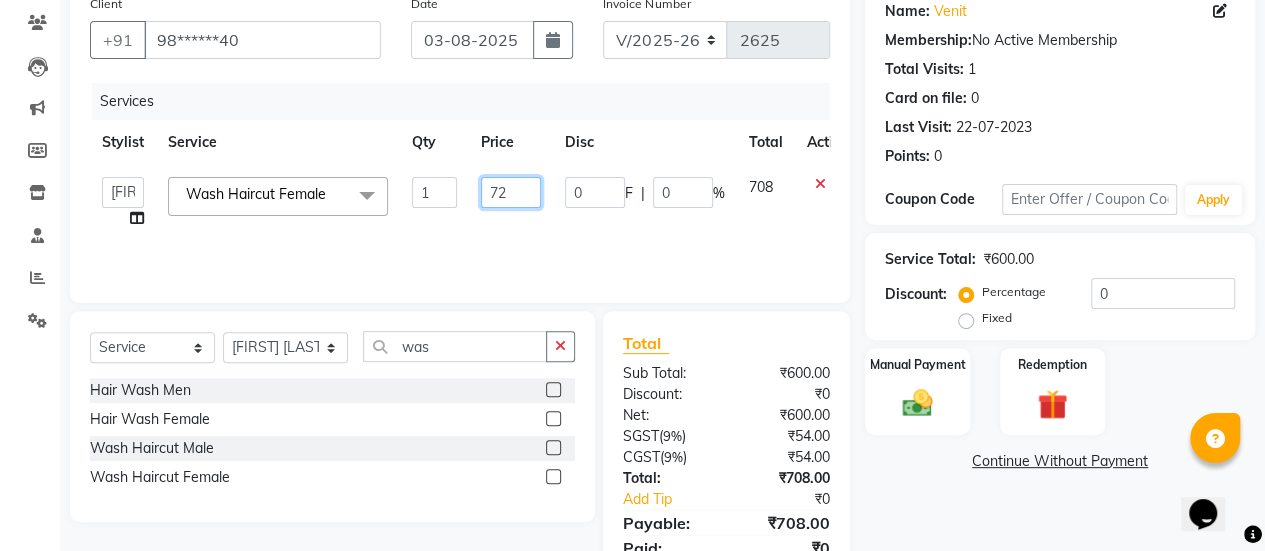 type on "720" 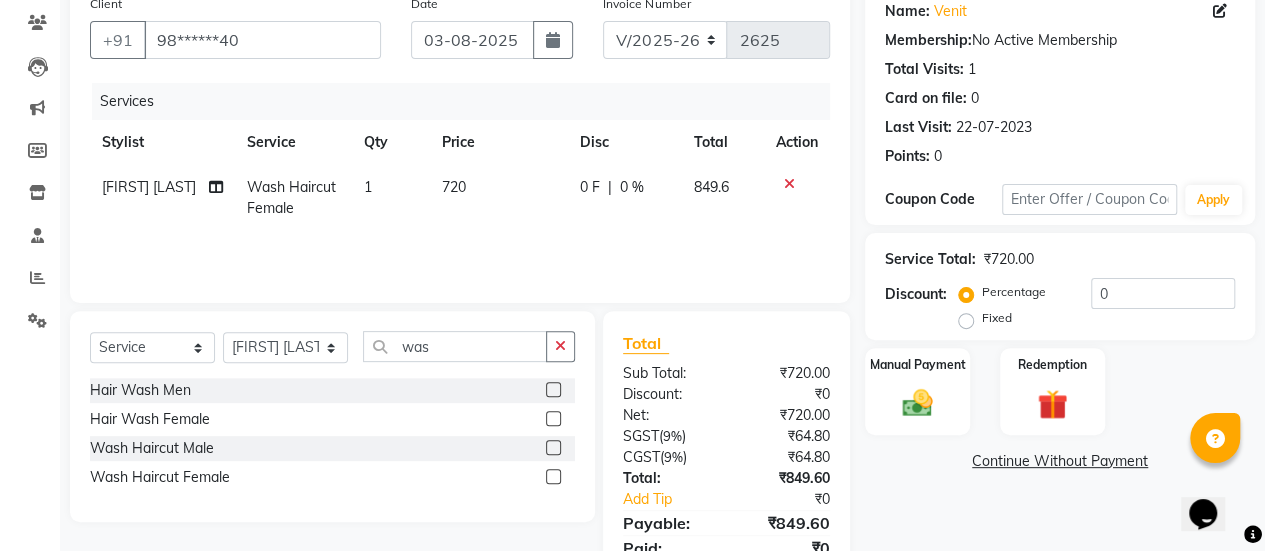 click on "720" 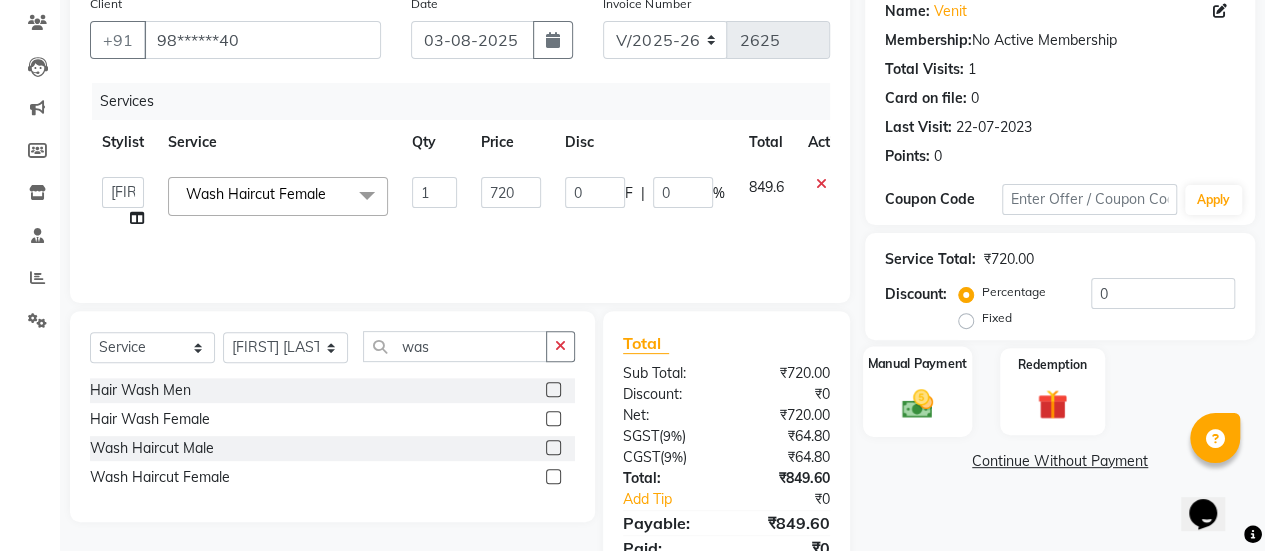 click on "Manual Payment" 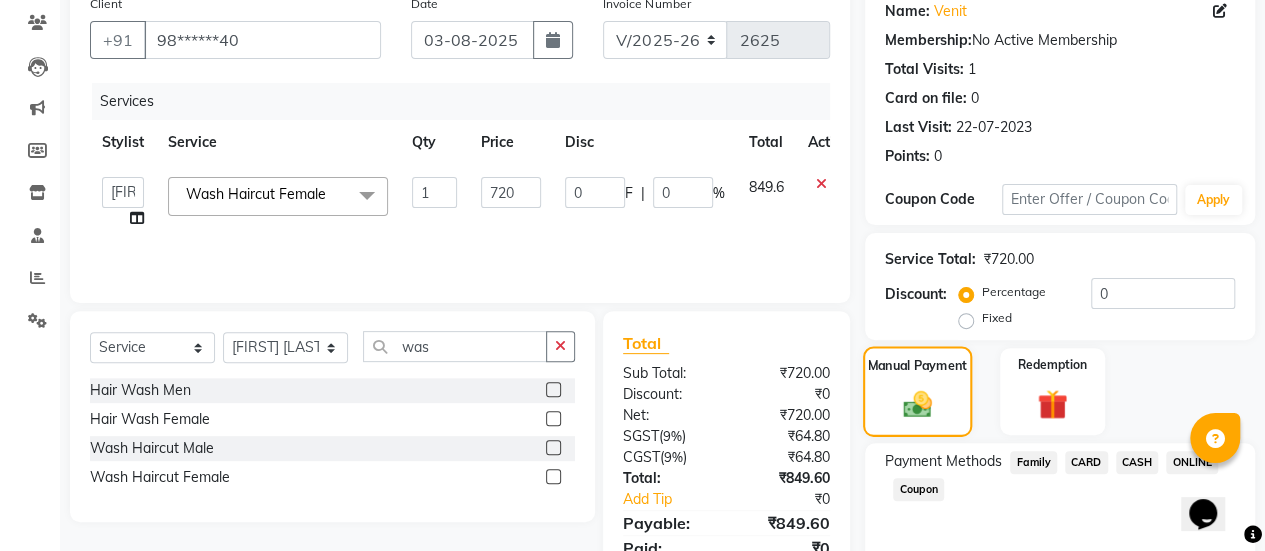 scroll, scrollTop: 247, scrollLeft: 0, axis: vertical 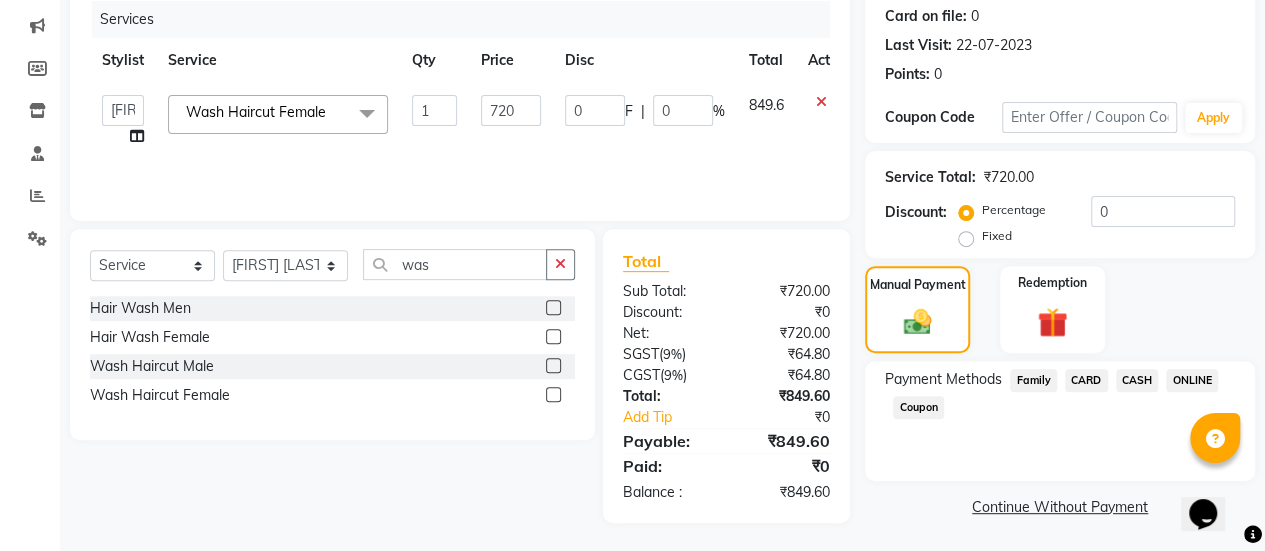 click on "ONLINE" 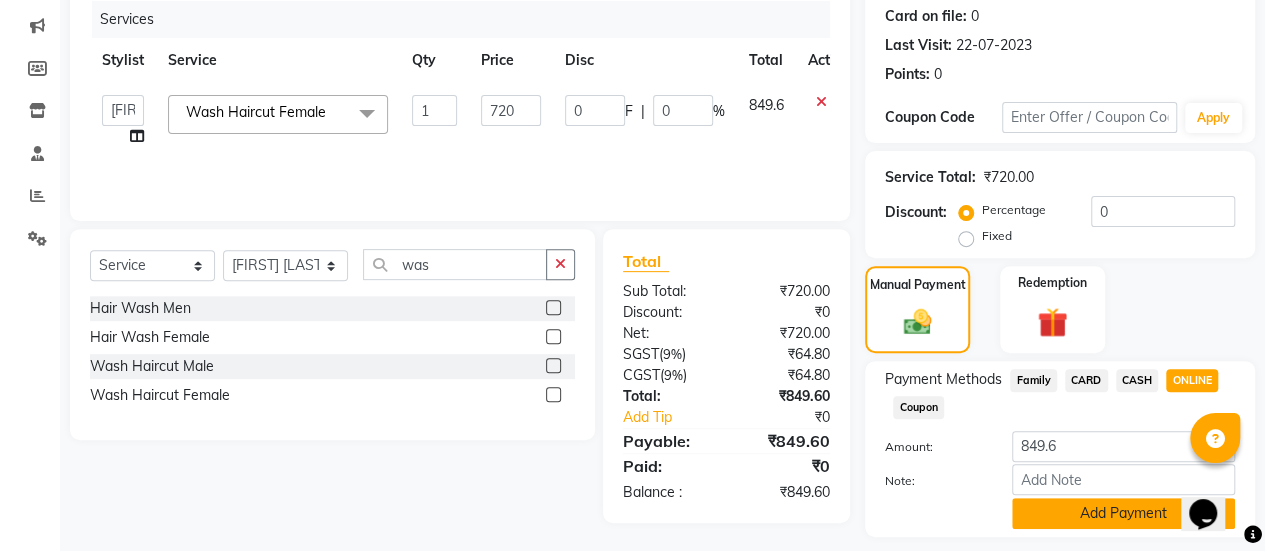 click on "Add Payment" 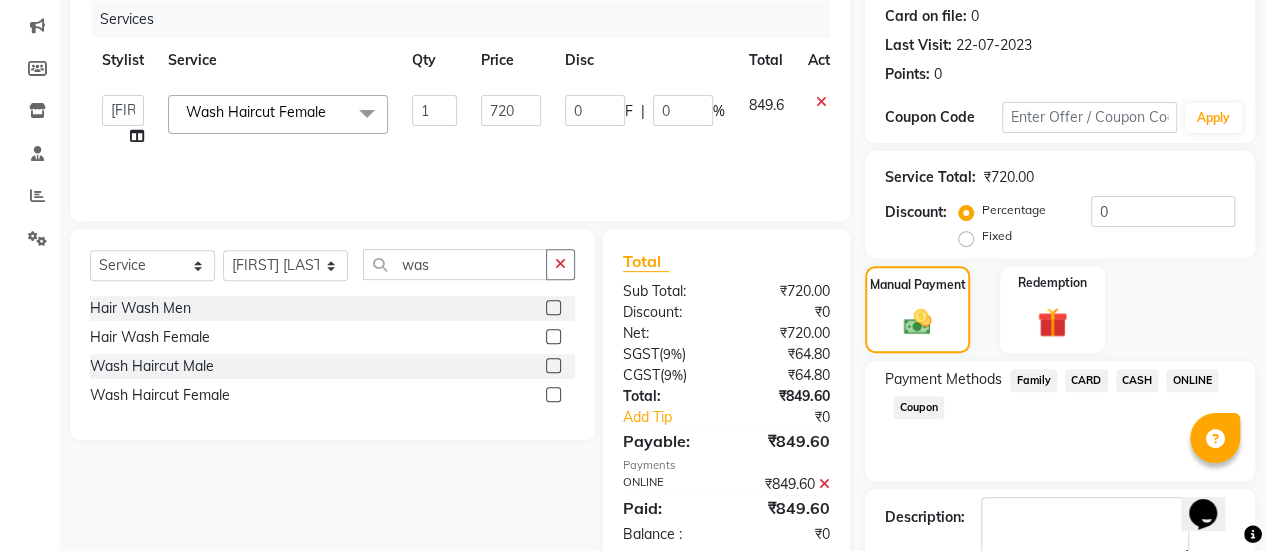 scroll, scrollTop: 358, scrollLeft: 0, axis: vertical 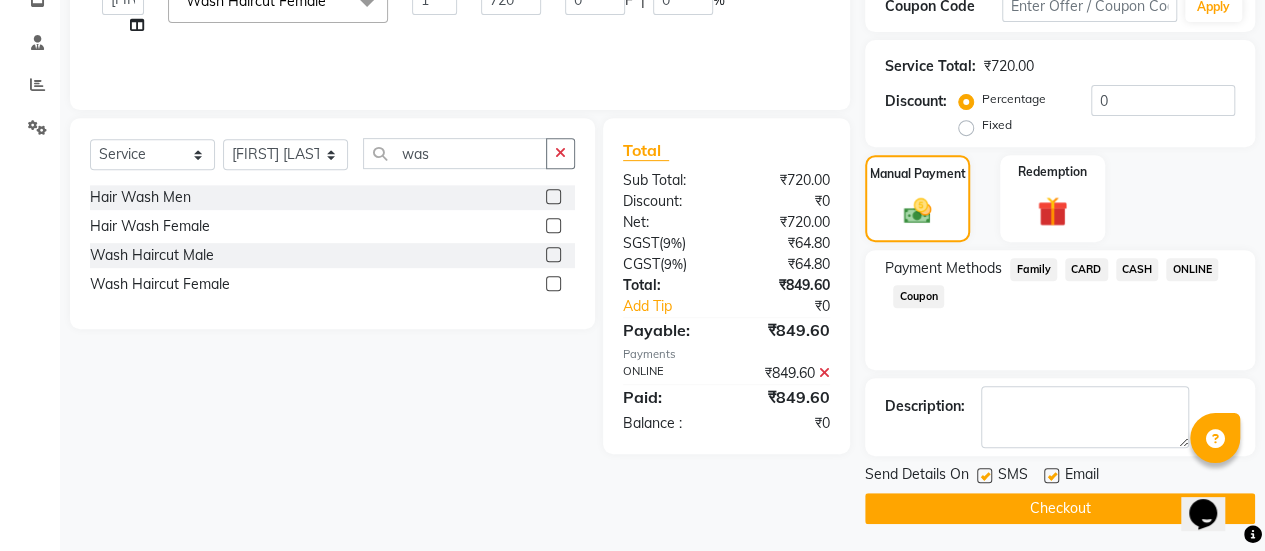 click 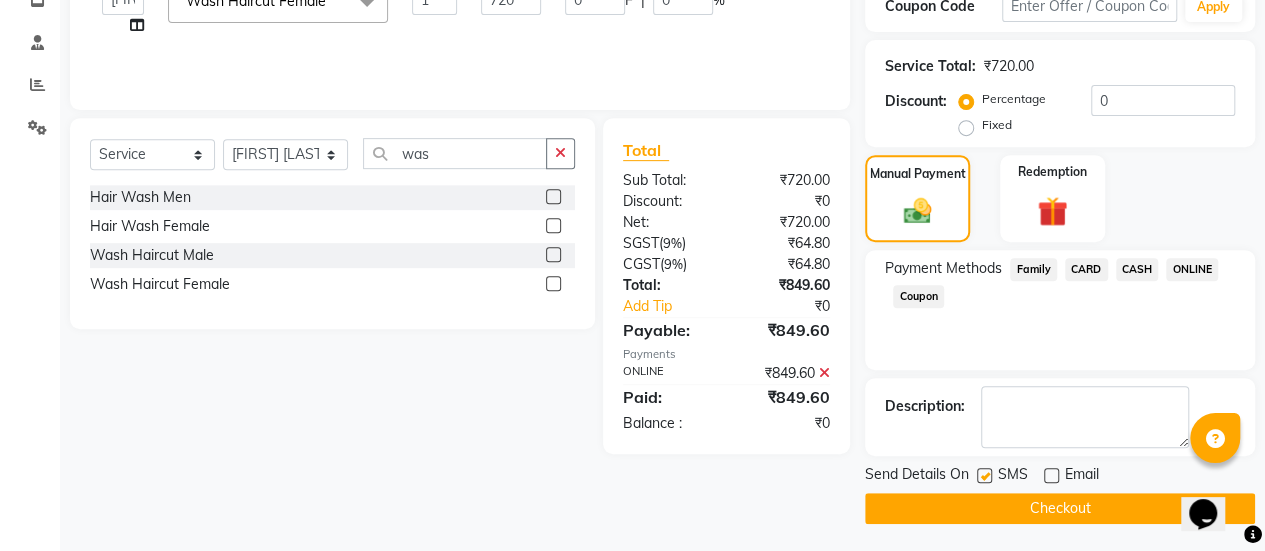 click on "Checkout" 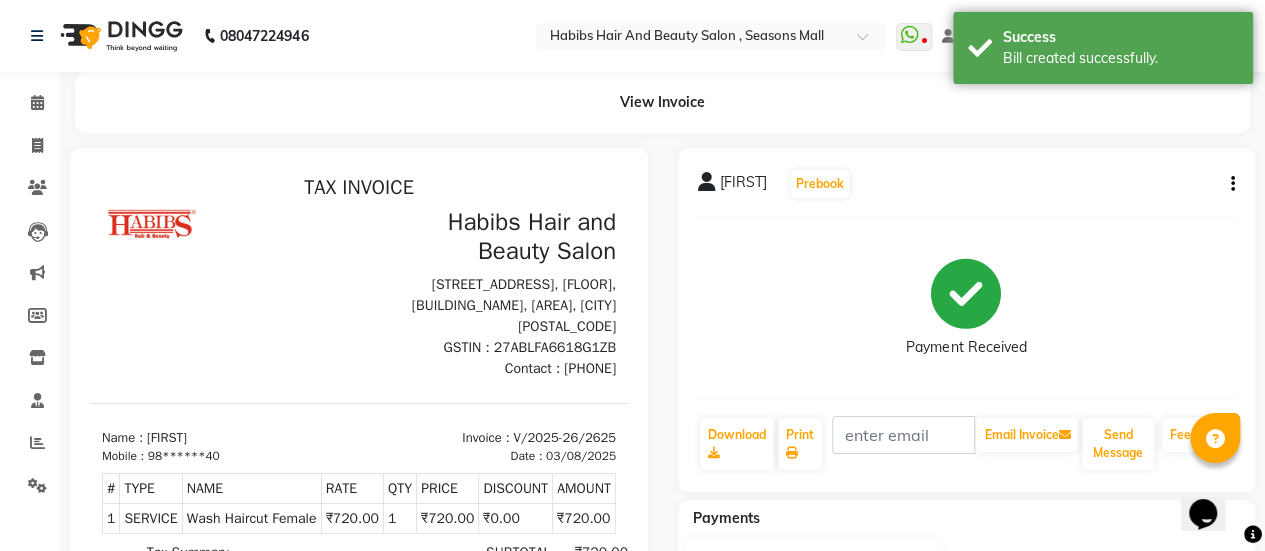 scroll, scrollTop: 0, scrollLeft: 0, axis: both 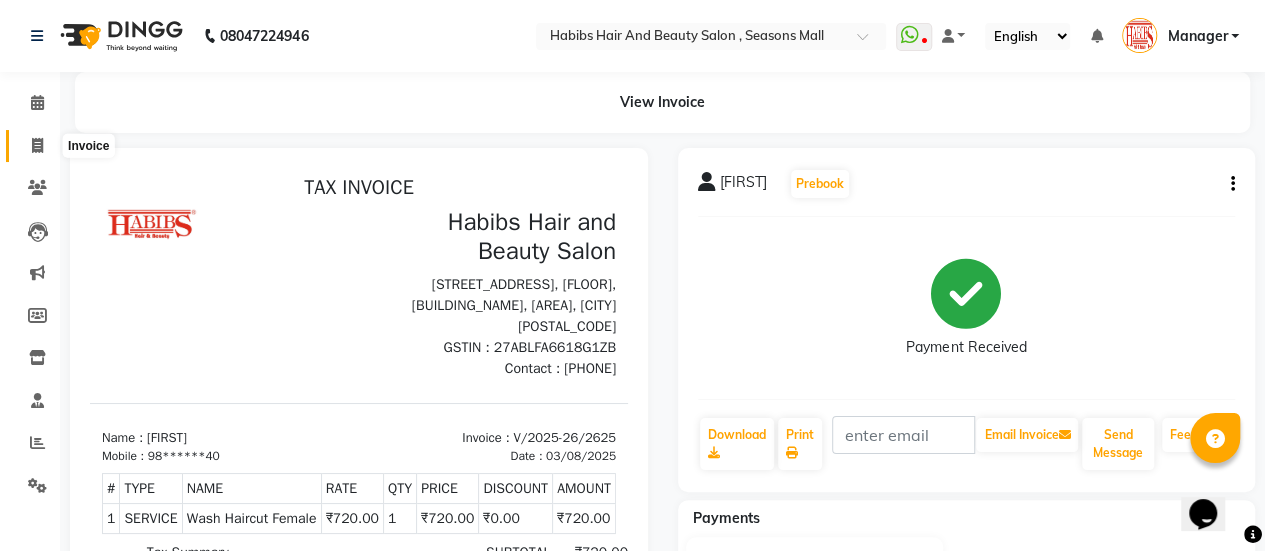 click 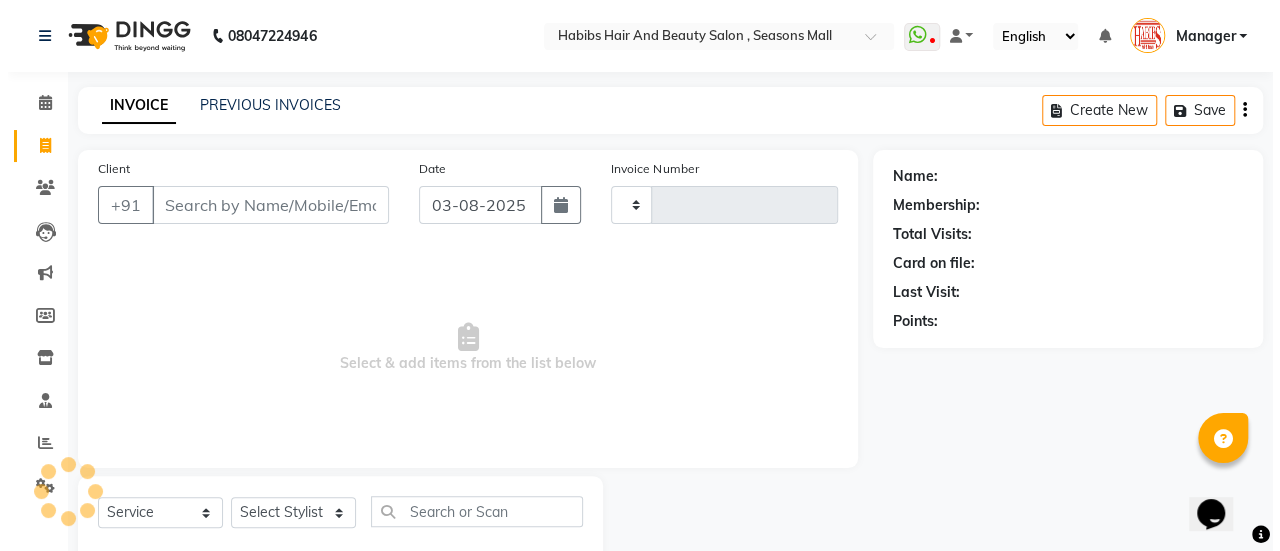 scroll, scrollTop: 49, scrollLeft: 0, axis: vertical 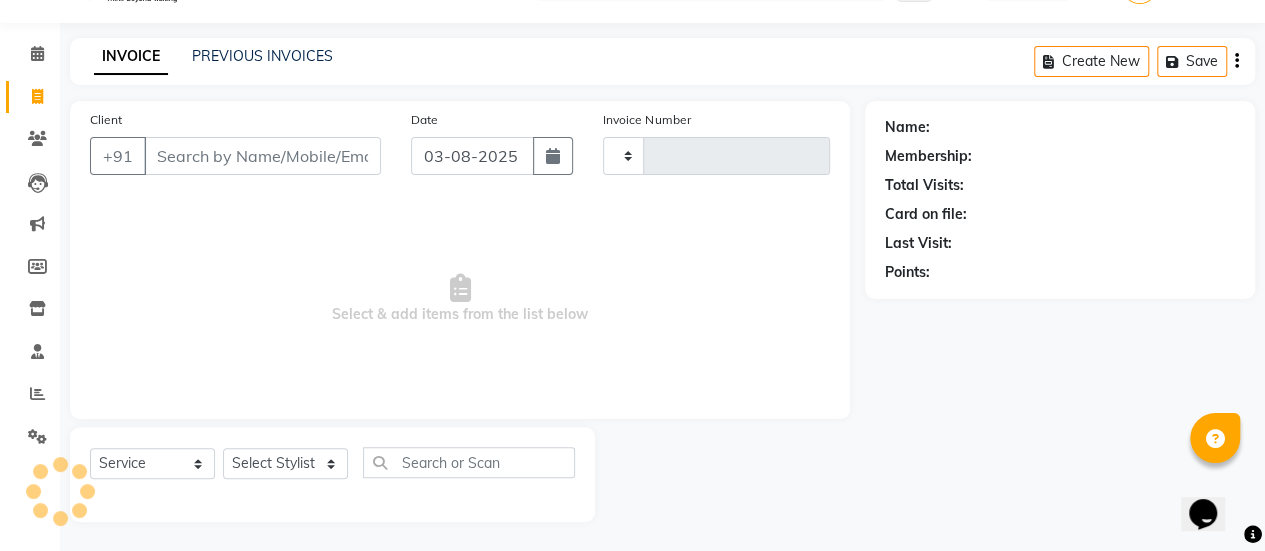 type on "2626" 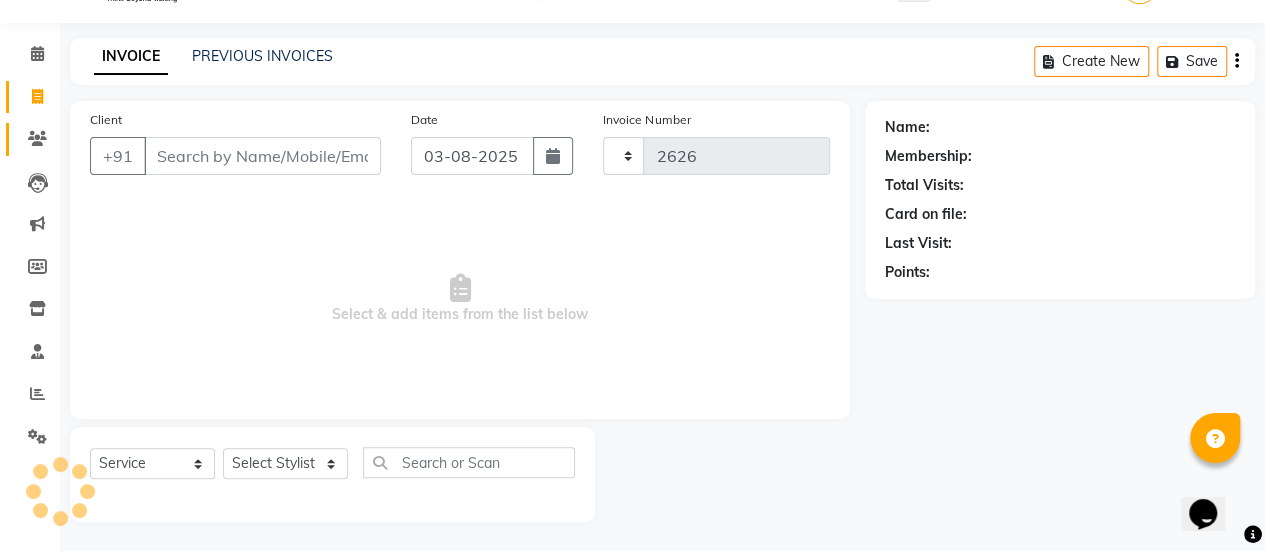 select on "5651" 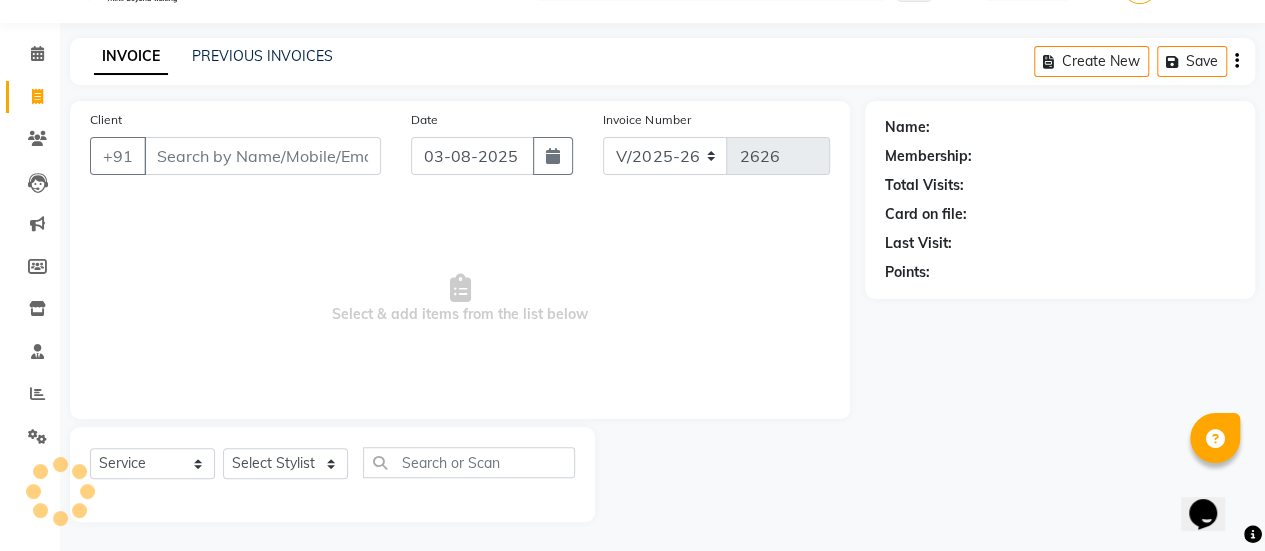 click on "Client" at bounding box center [262, 156] 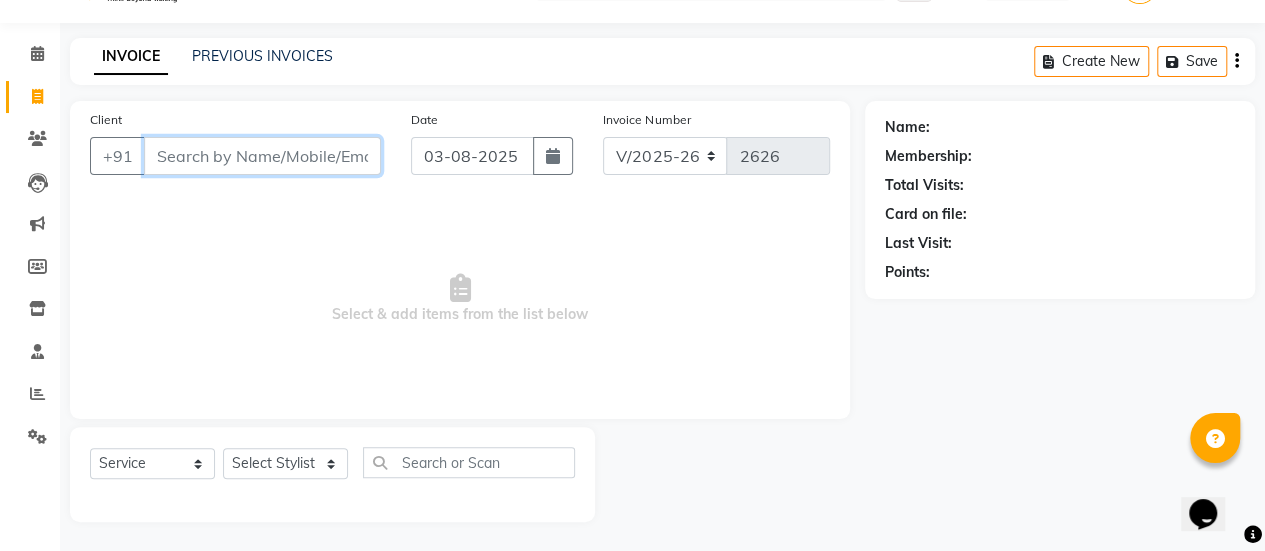 click on "Client" at bounding box center [262, 156] 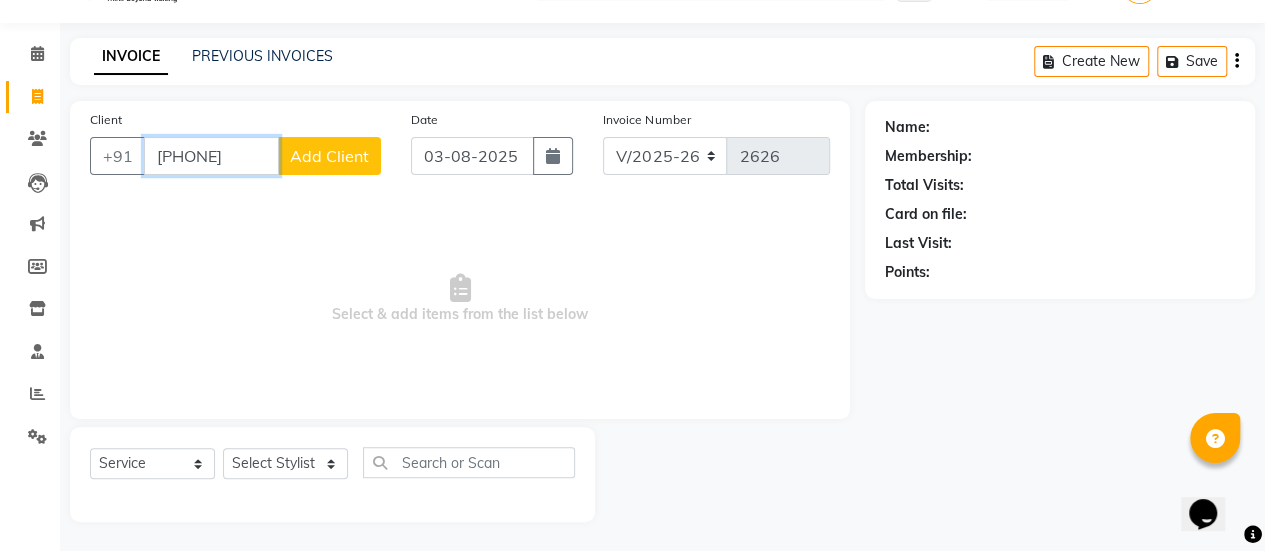 type on "[PHONE]" 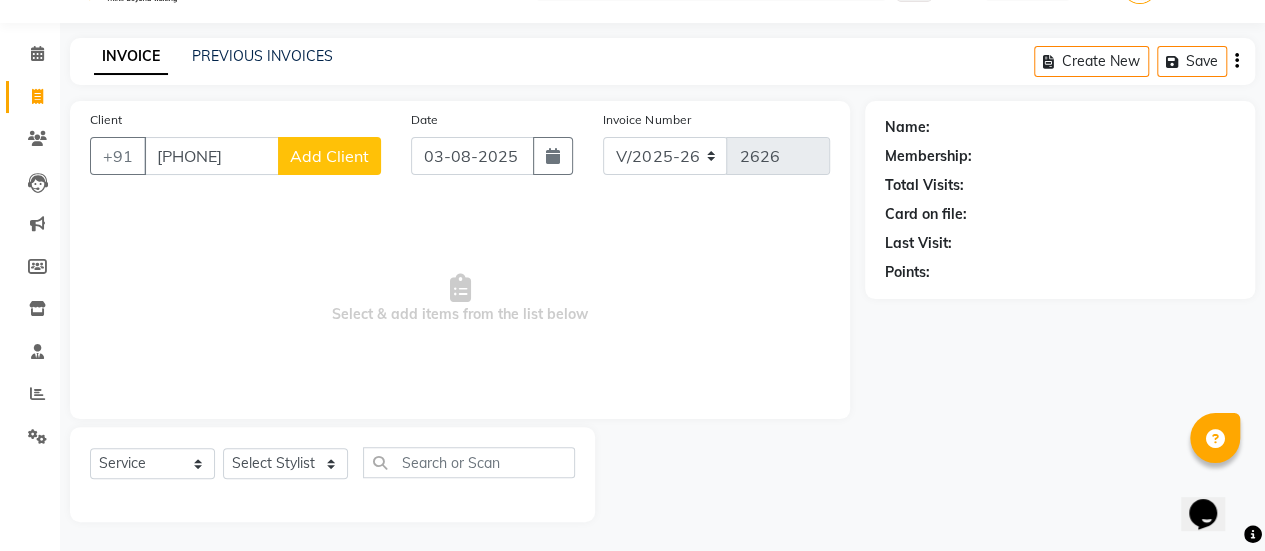 click on "Add Client" 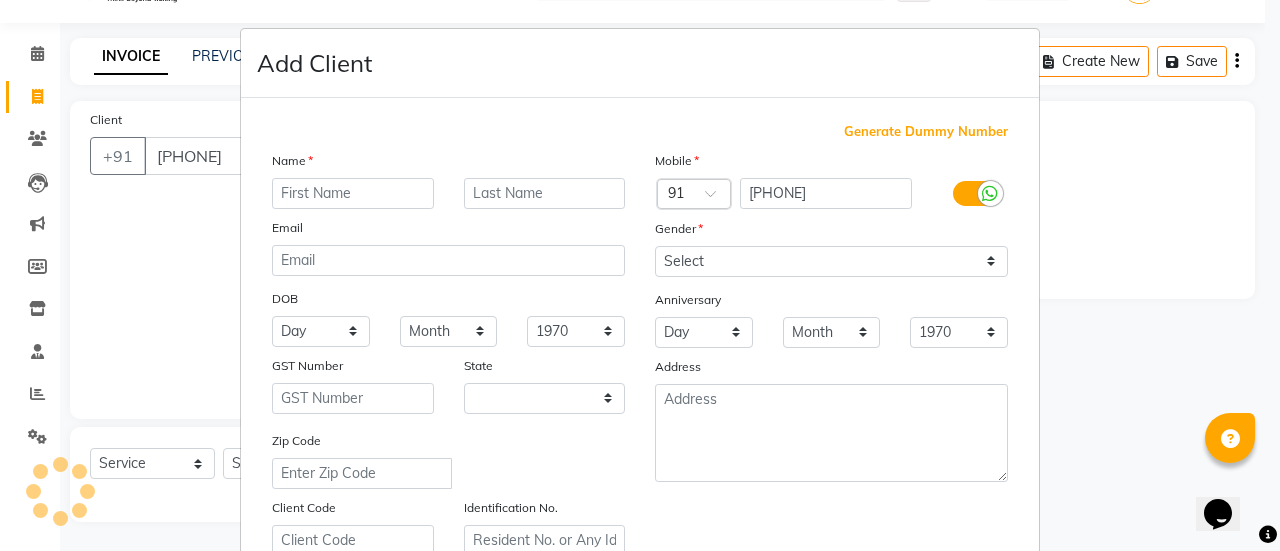 select on "22" 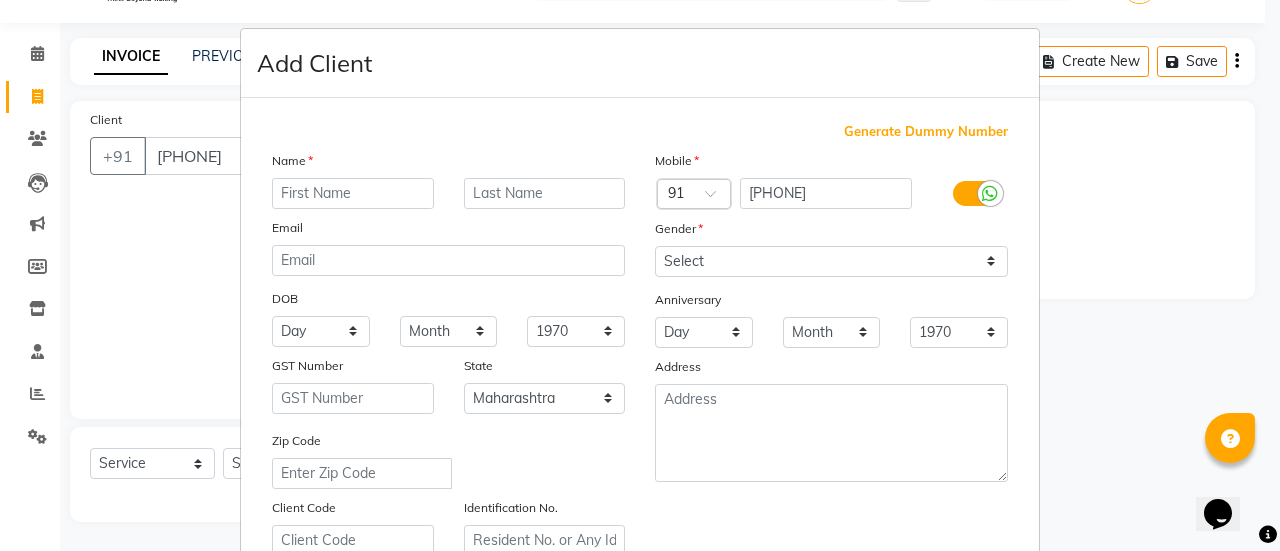 click at bounding box center (353, 193) 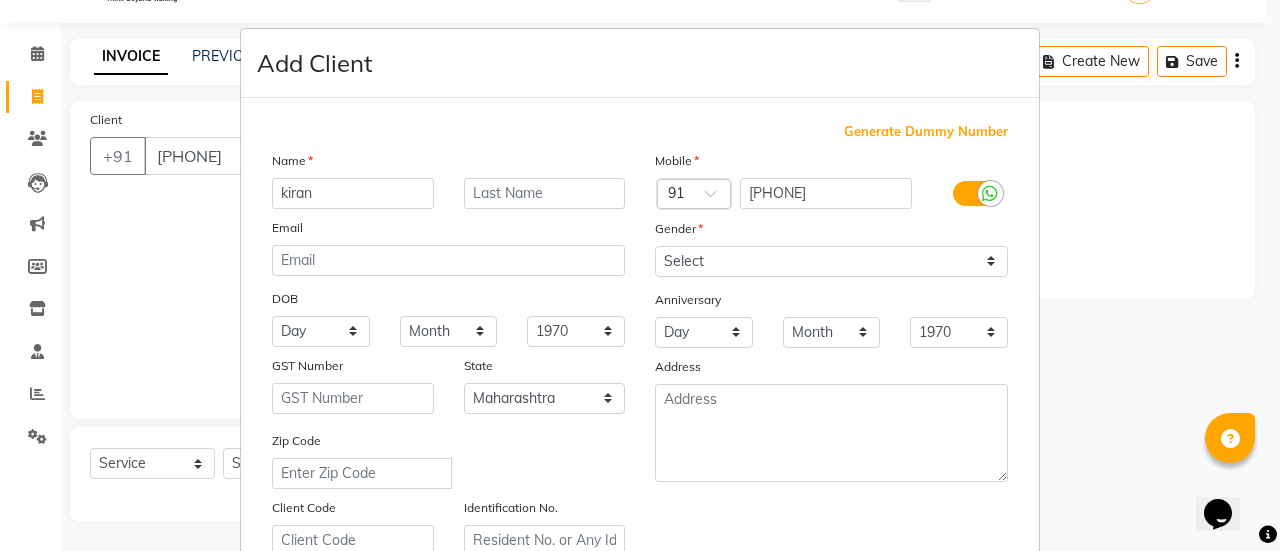 type on "kiran" 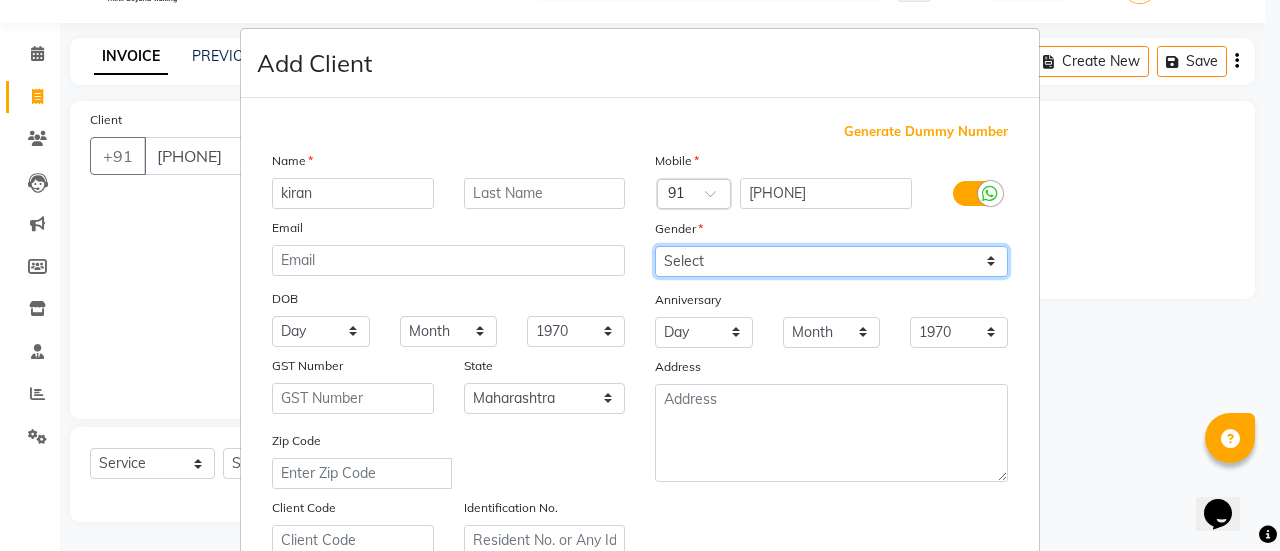 click on "Select Male Female Other Prefer Not To Say" at bounding box center (831, 261) 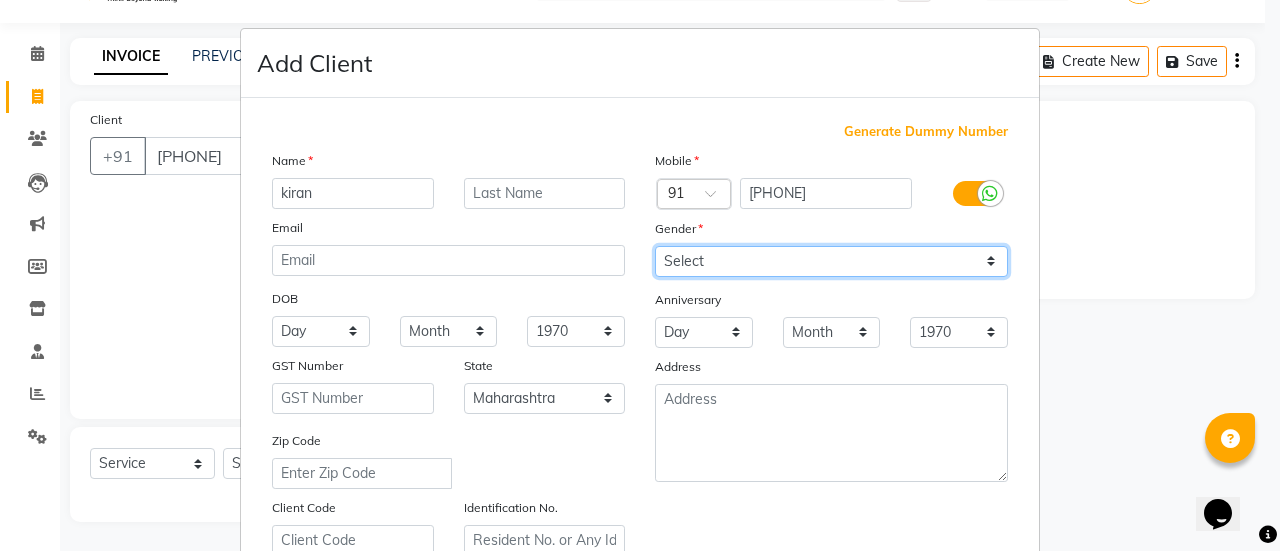 select on "female" 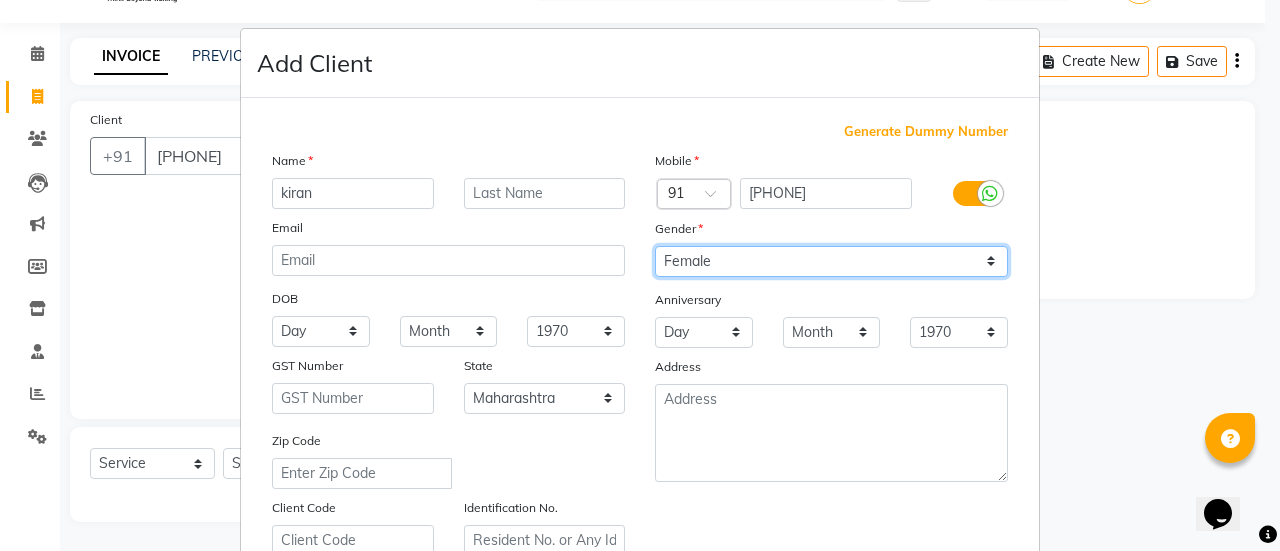 click on "Select Male Female Other Prefer Not To Say" at bounding box center [831, 261] 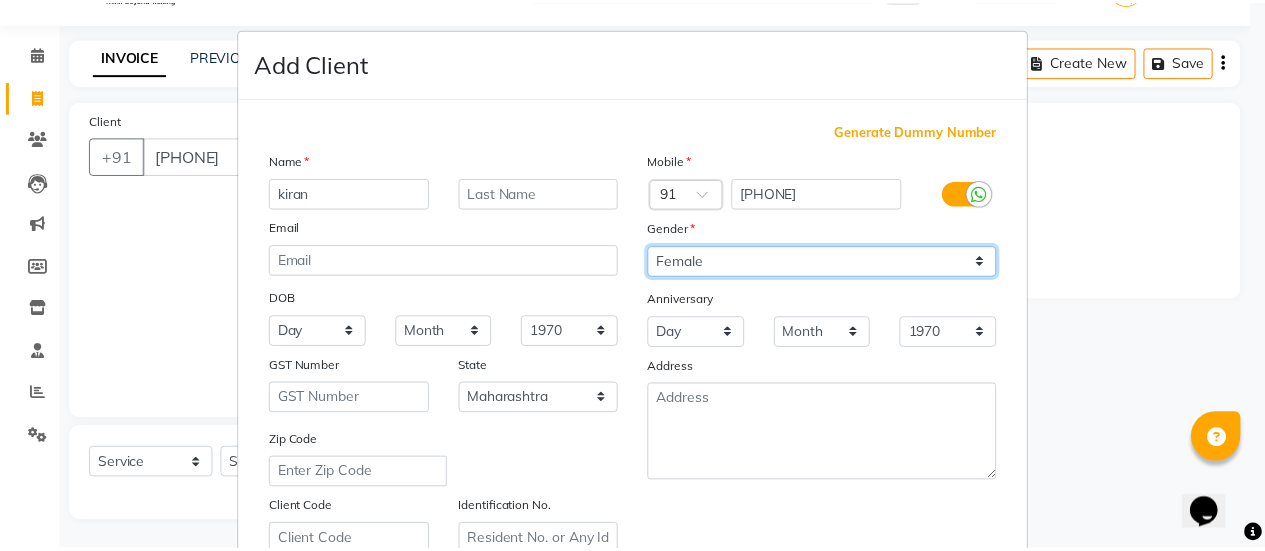 scroll, scrollTop: 368, scrollLeft: 0, axis: vertical 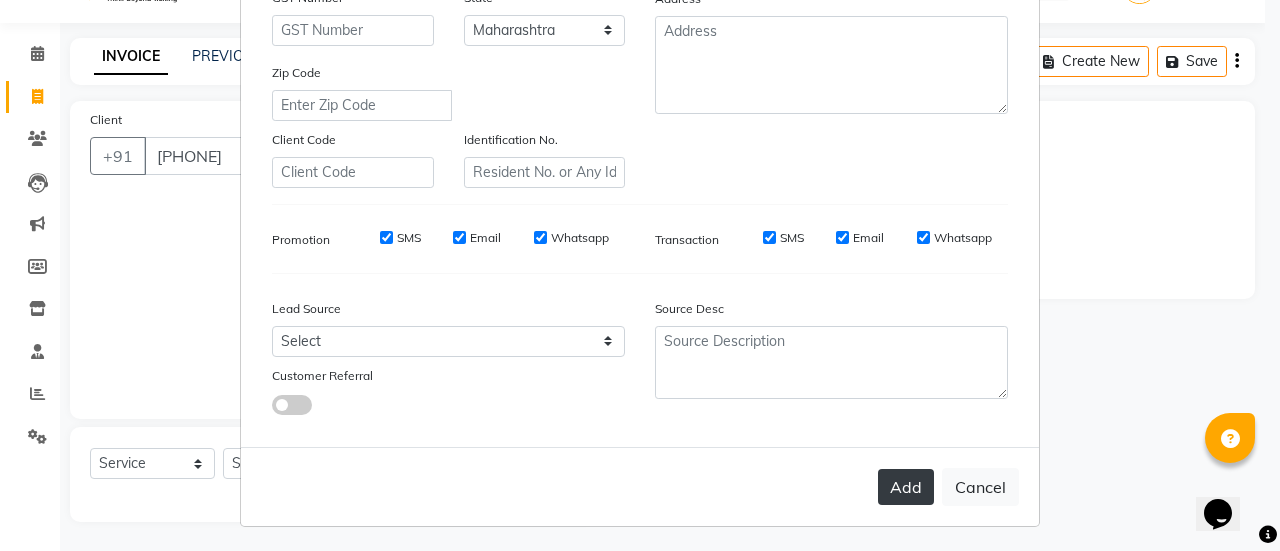 click on "Add" at bounding box center [906, 487] 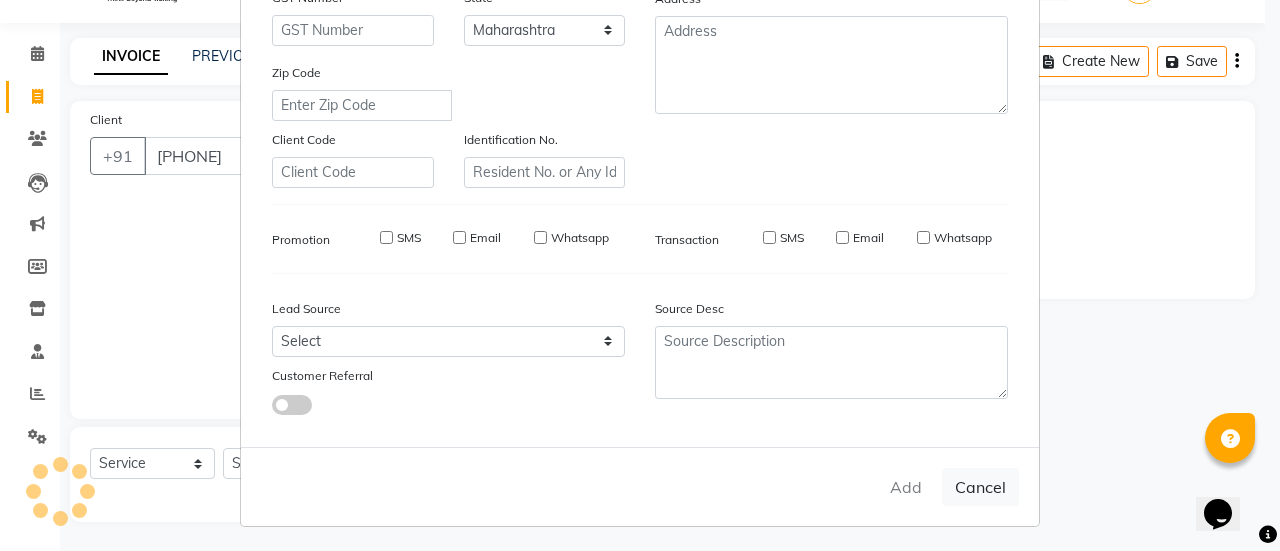 type on "96******52" 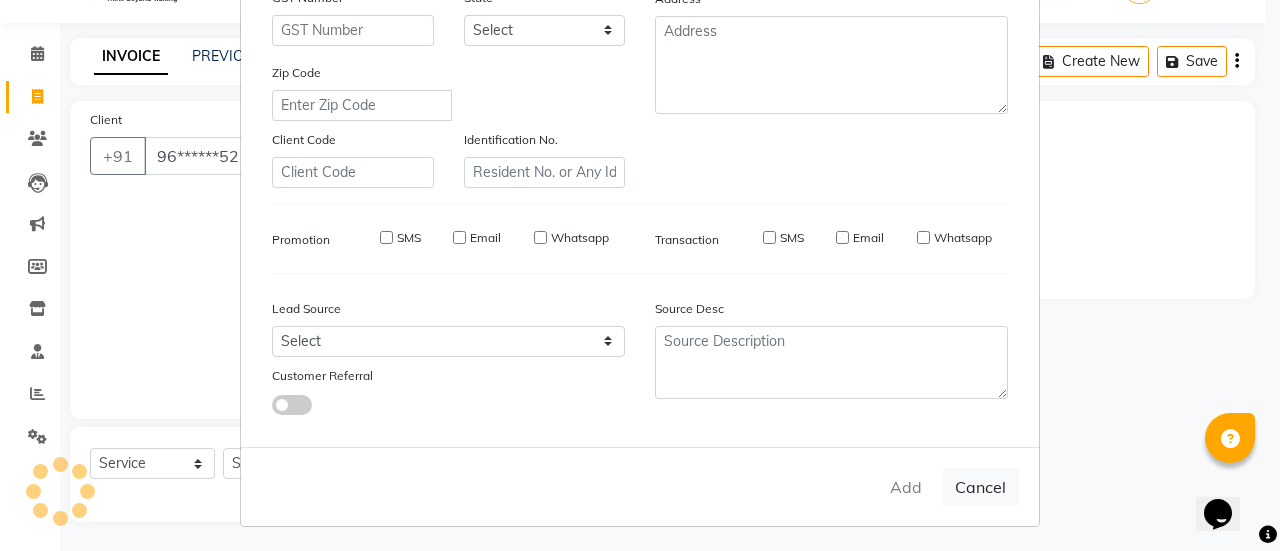 checkbox on "false" 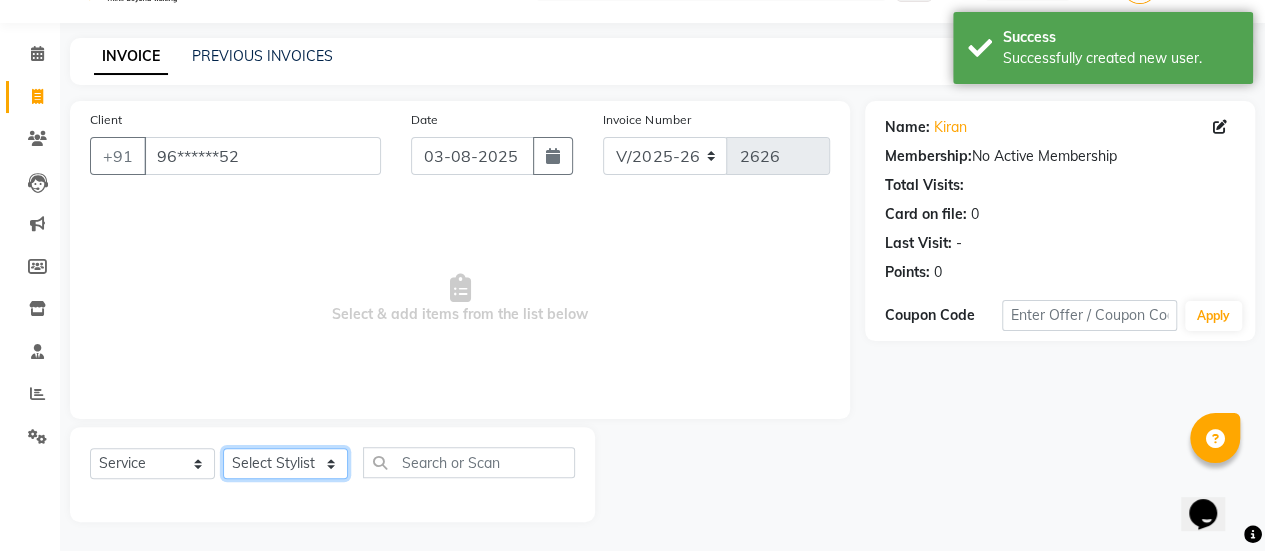 click on "Select Stylist [FIRST] [LAST] [FIRST] [FIRST] [FIRST] [FIRST] [FIRST] [FIRST] [FIRST] [FIRST] [FIRST] [FIRST] [FIRST] [FIRST] [FIRST] [FIRST] [FIRST] [FIRST] [FIRST] [FIRST] [FIRST] [FIRST] [FIRST]" 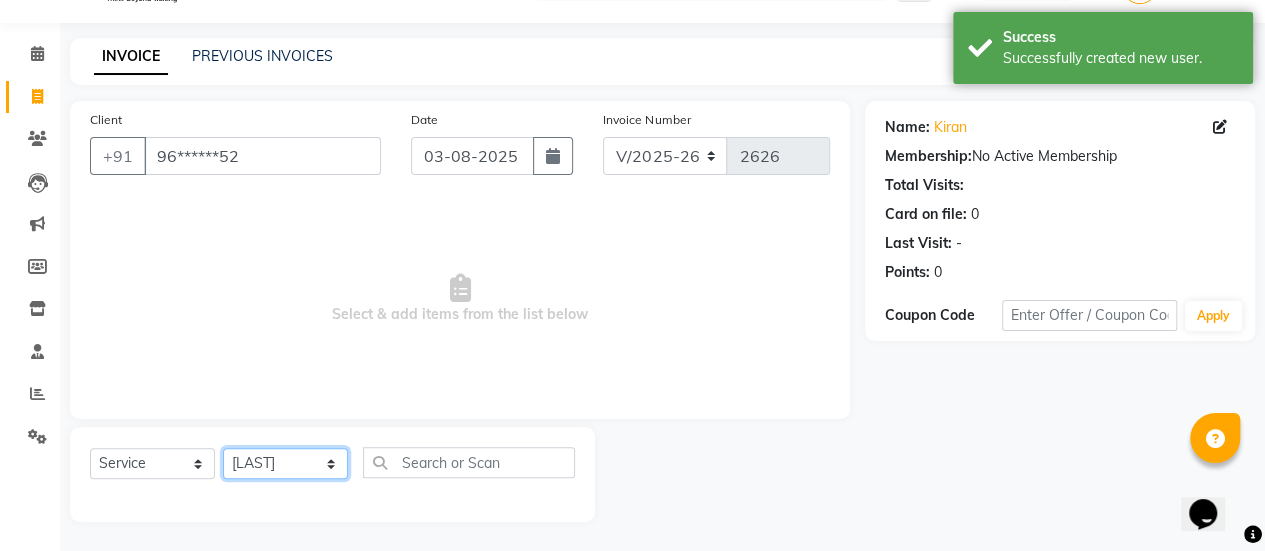 click on "Select Stylist [FIRST] [LAST] [FIRST] [FIRST] [FIRST] [FIRST] [FIRST] [FIRST] [FIRST] [FIRST] [FIRST] [FIRST] [FIRST] [FIRST] [FIRST] [FIRST] [FIRST] [FIRST] [FIRST] [FIRST] [FIRST] [FIRST] [FIRST]" 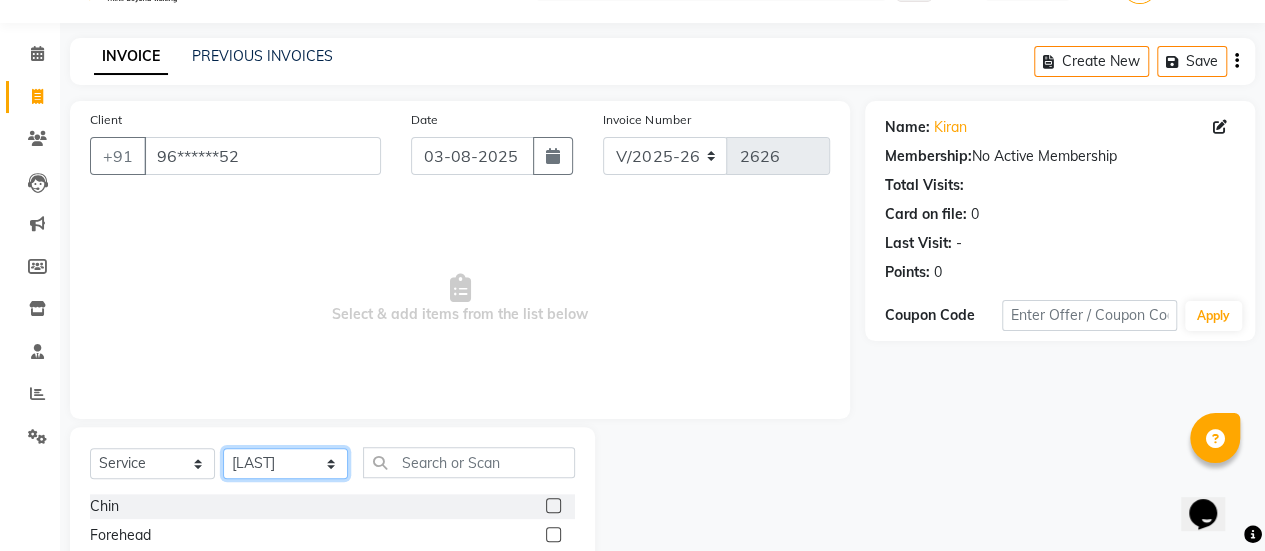 scroll, scrollTop: 141, scrollLeft: 0, axis: vertical 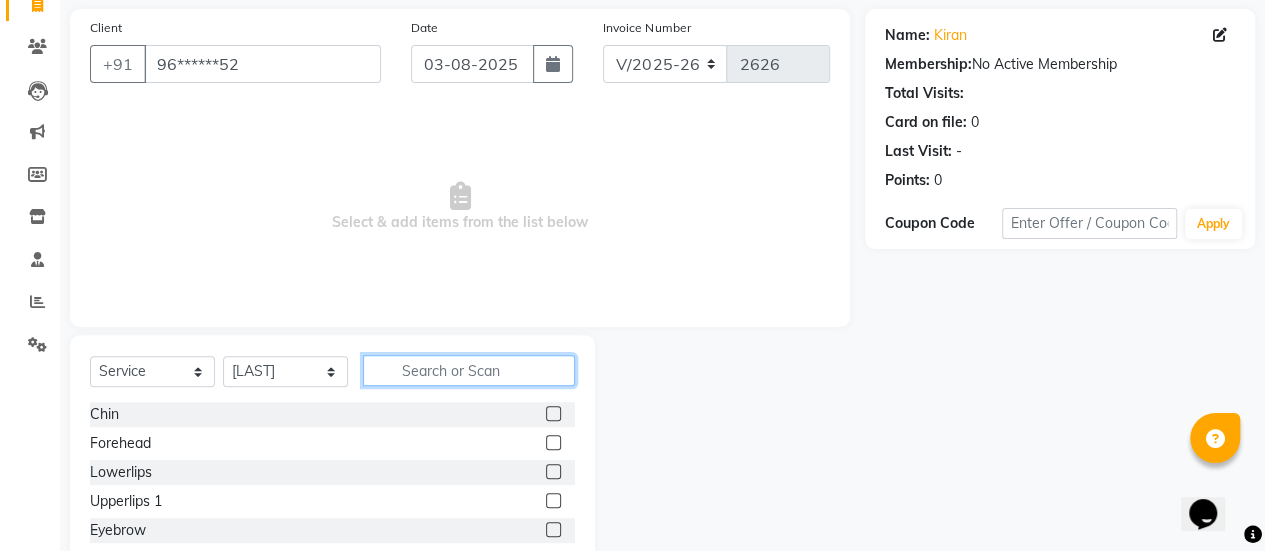 click 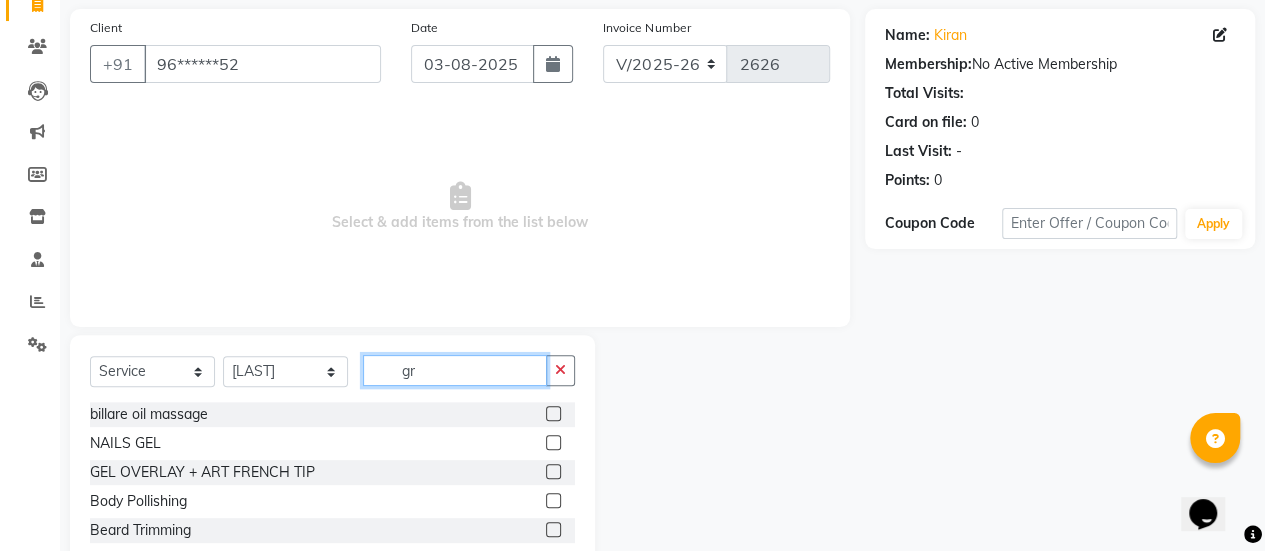 scroll, scrollTop: 49, scrollLeft: 0, axis: vertical 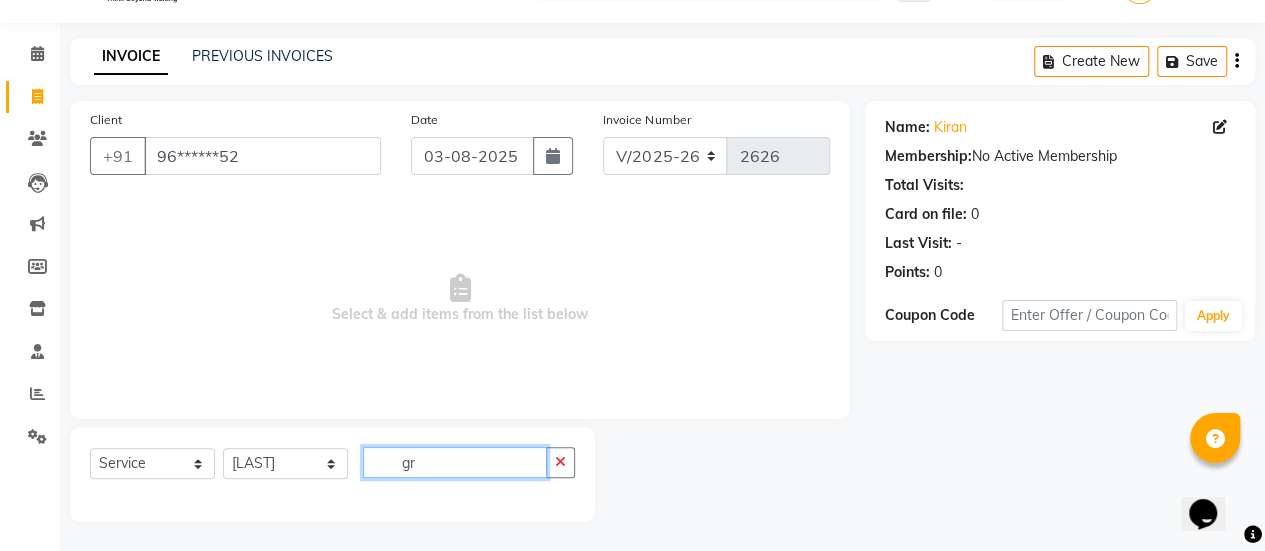 type on "g" 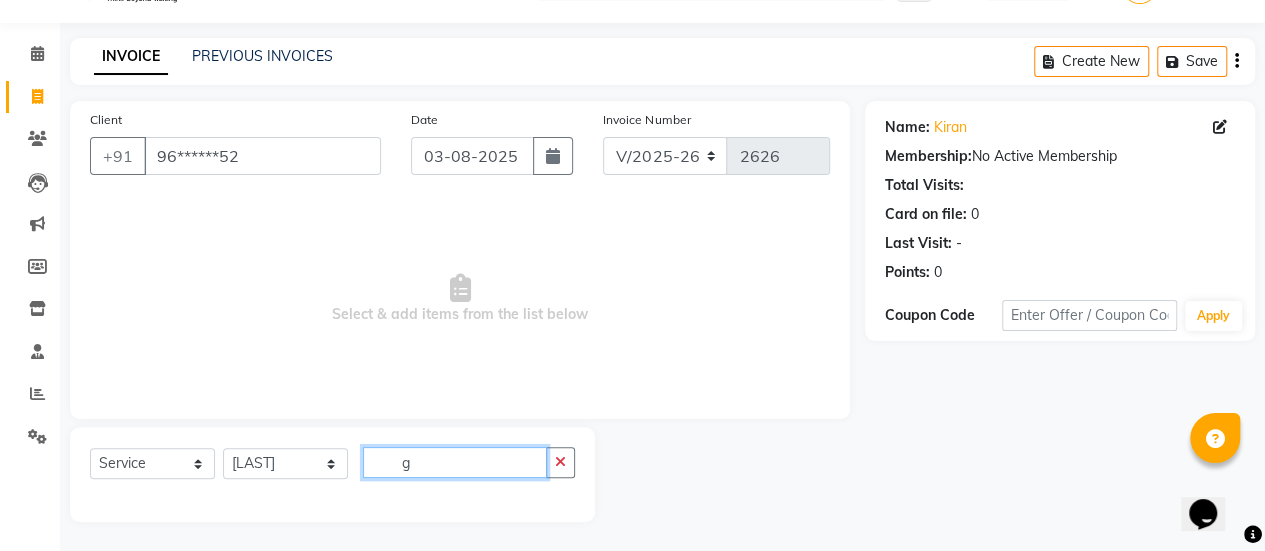 scroll, scrollTop: 141, scrollLeft: 0, axis: vertical 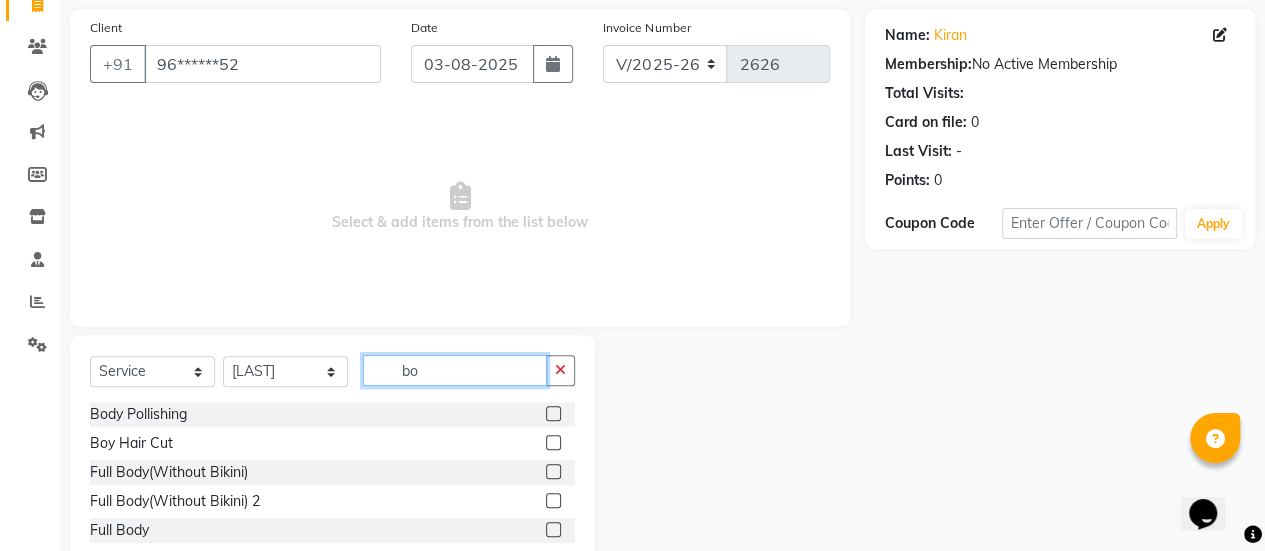 type on "b" 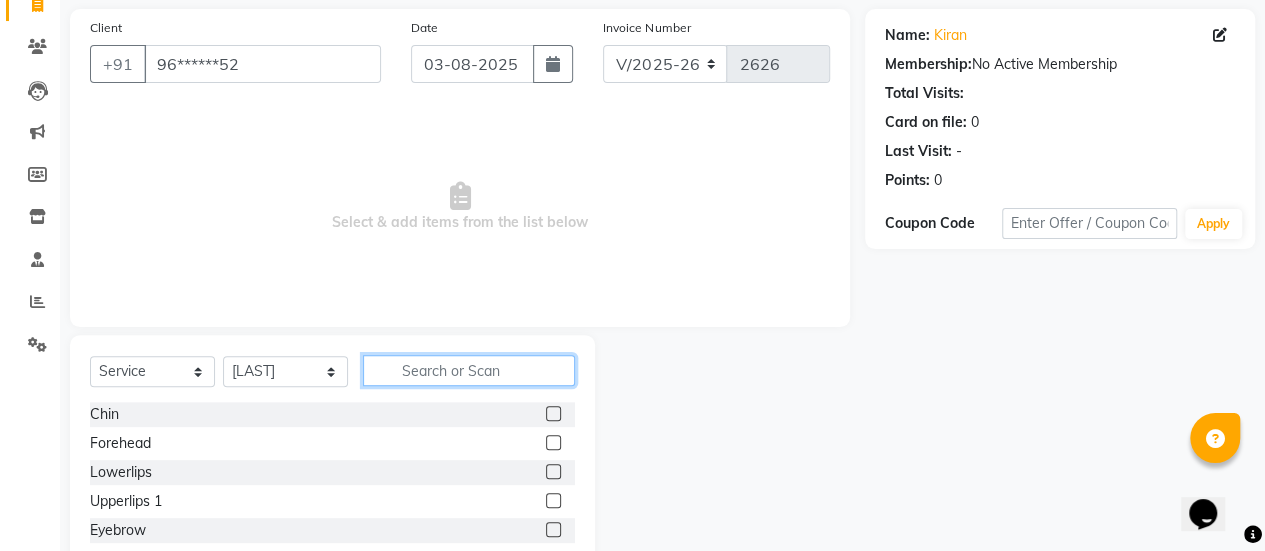 type on "j" 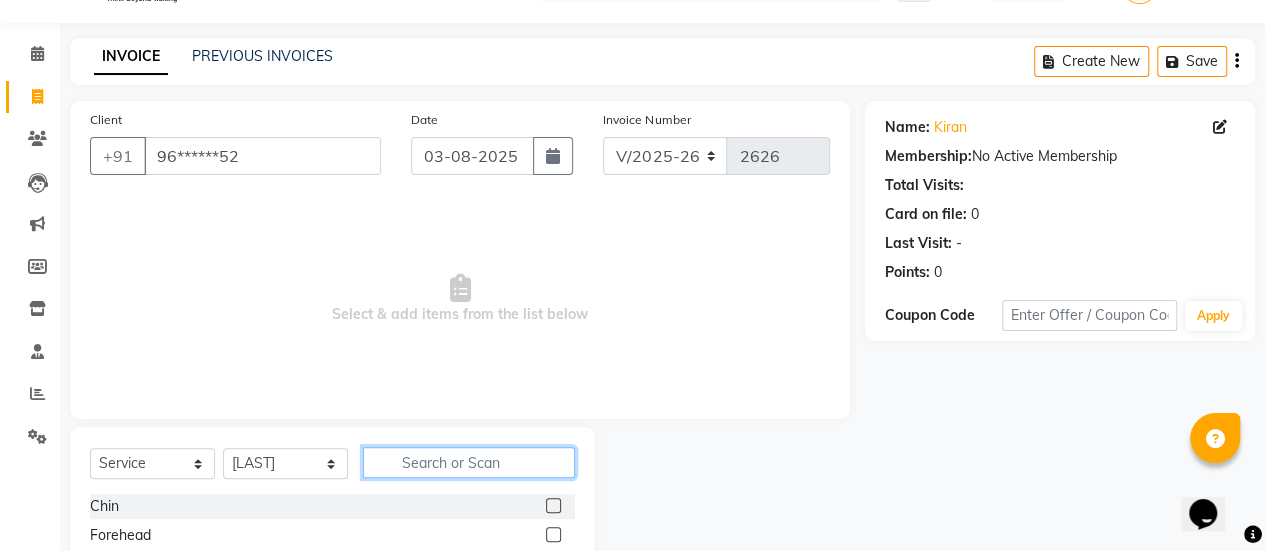 scroll, scrollTop: 141, scrollLeft: 0, axis: vertical 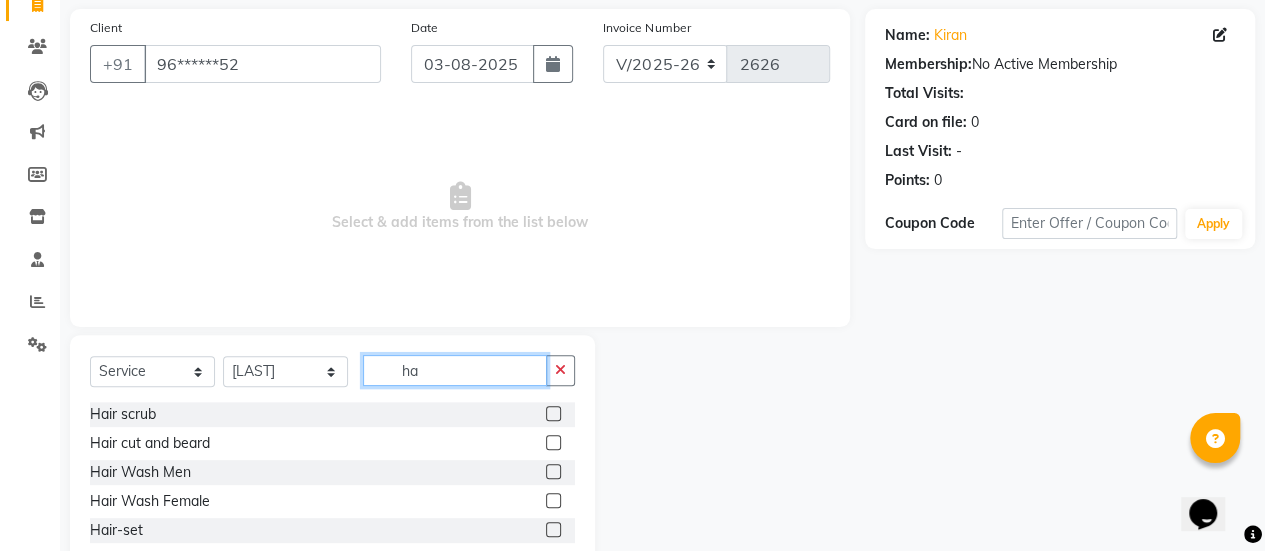 type on "h" 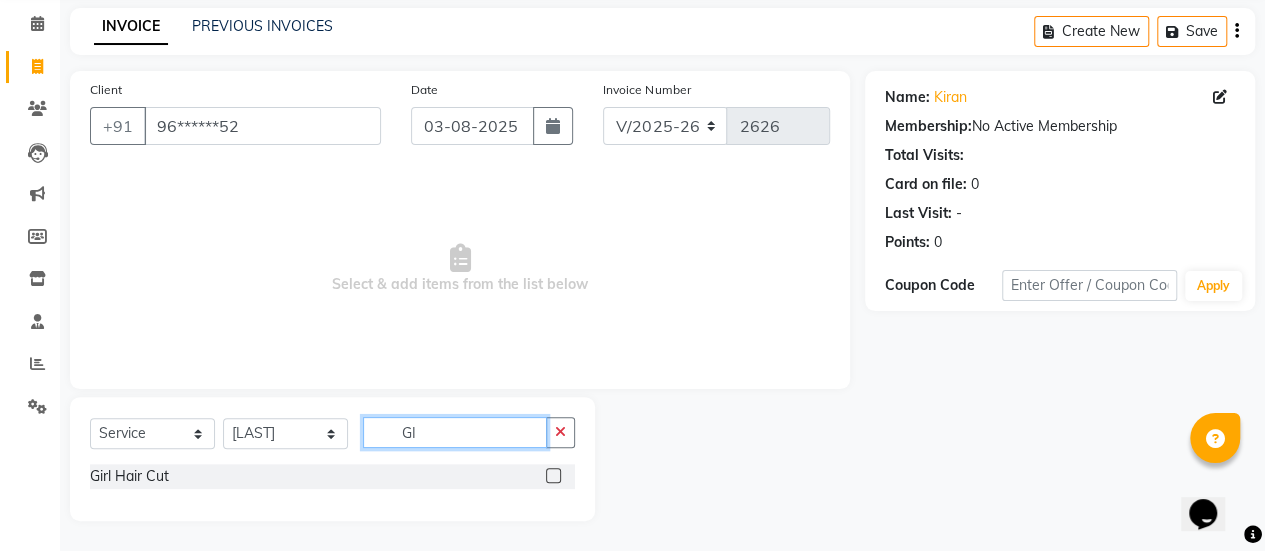 scroll, scrollTop: 78, scrollLeft: 0, axis: vertical 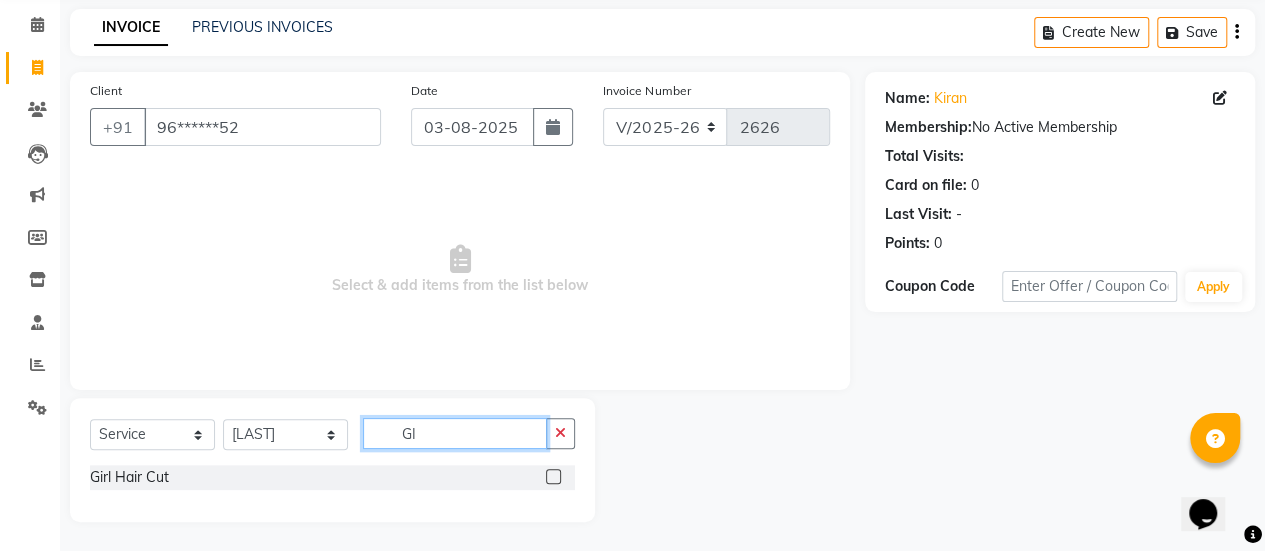 type on "GI" 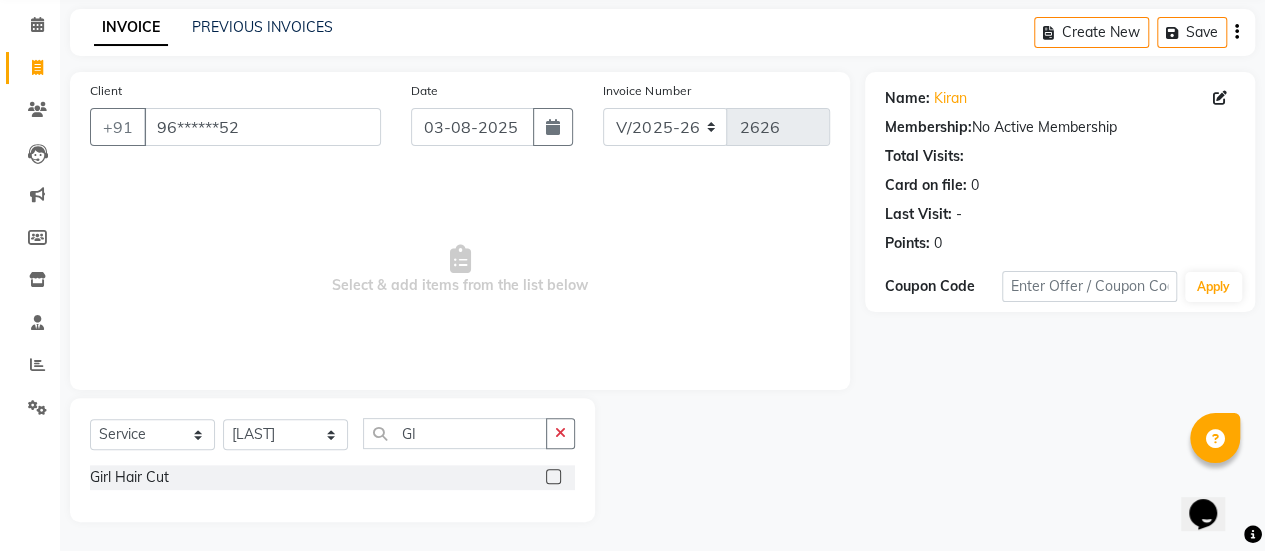 click 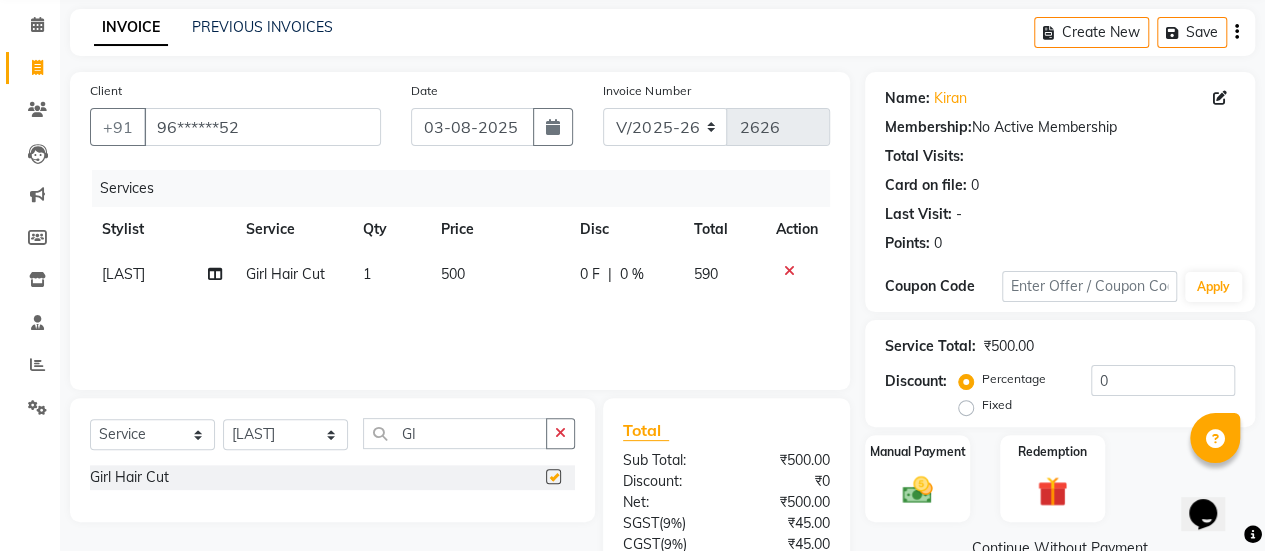 checkbox on "false" 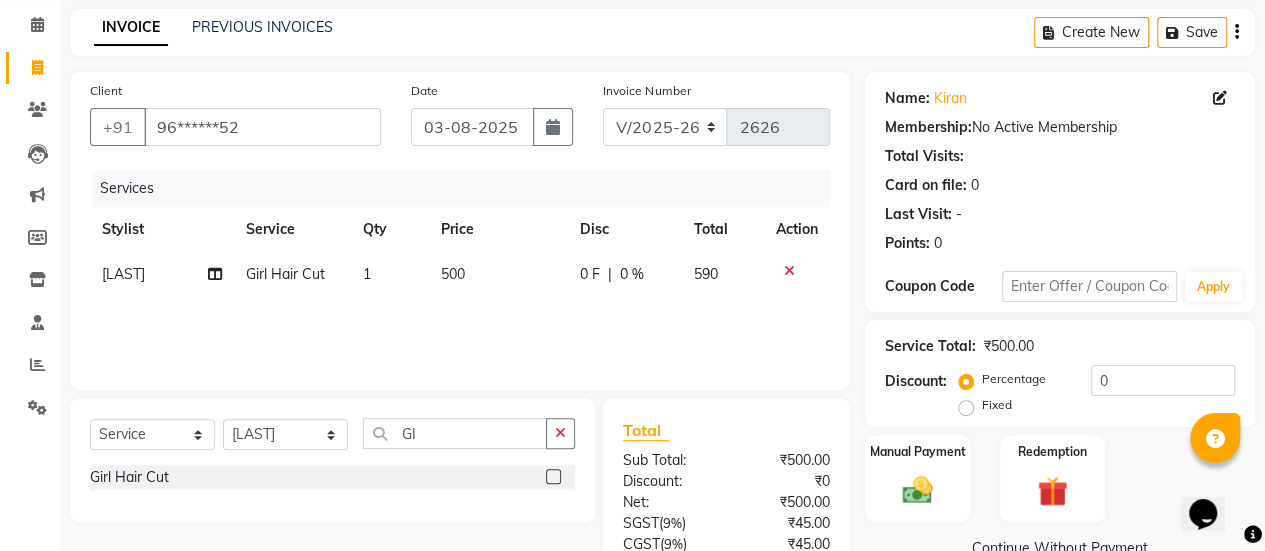 scroll, scrollTop: 247, scrollLeft: 0, axis: vertical 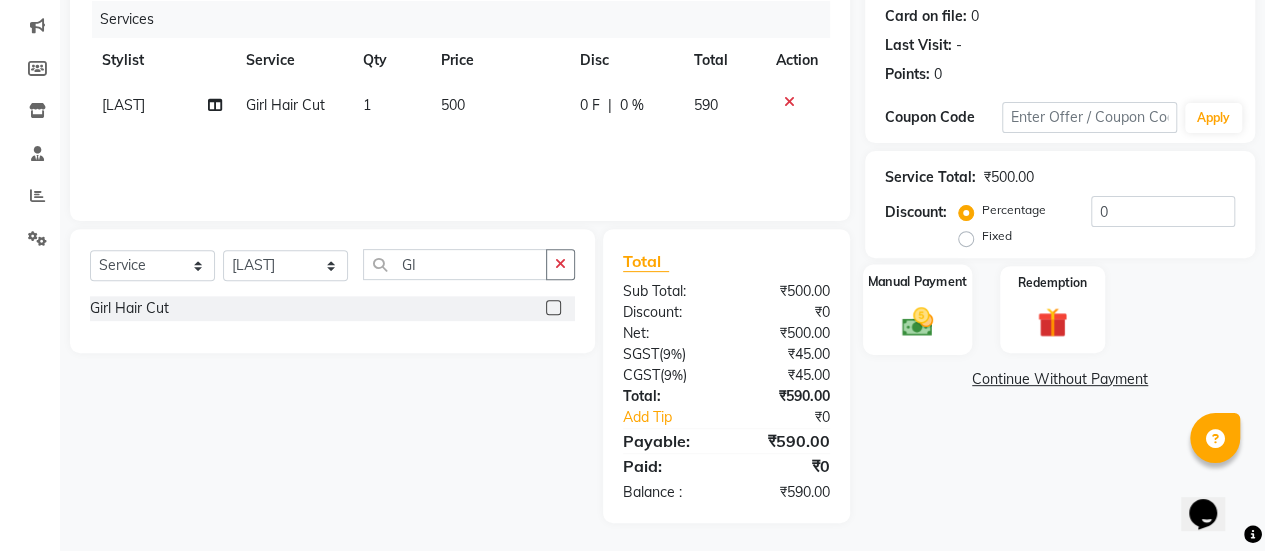 click 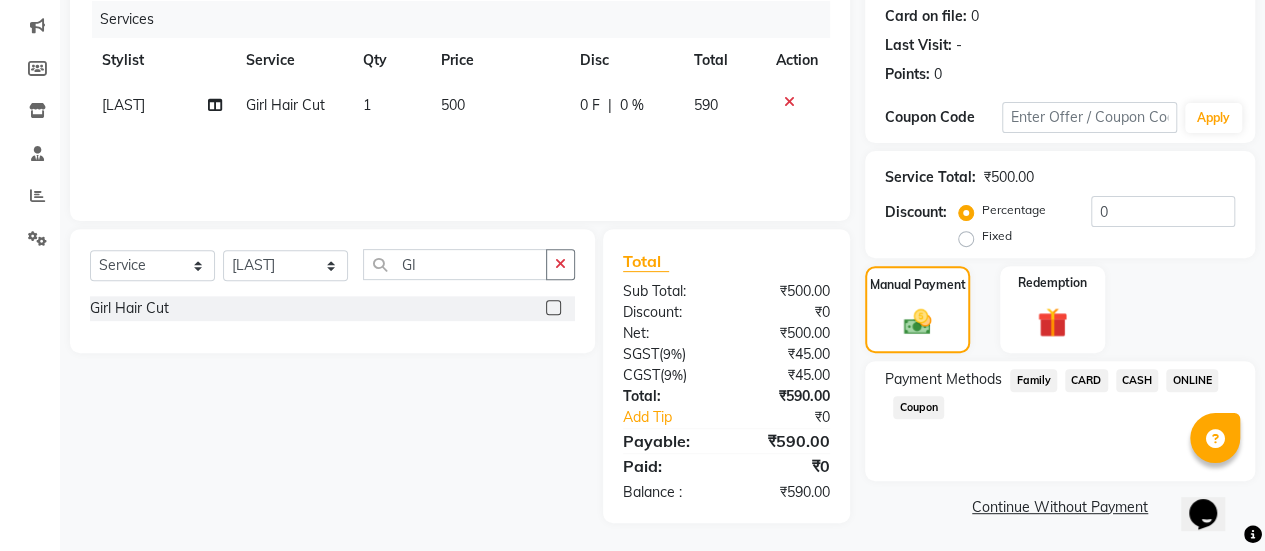 click on "CASH" 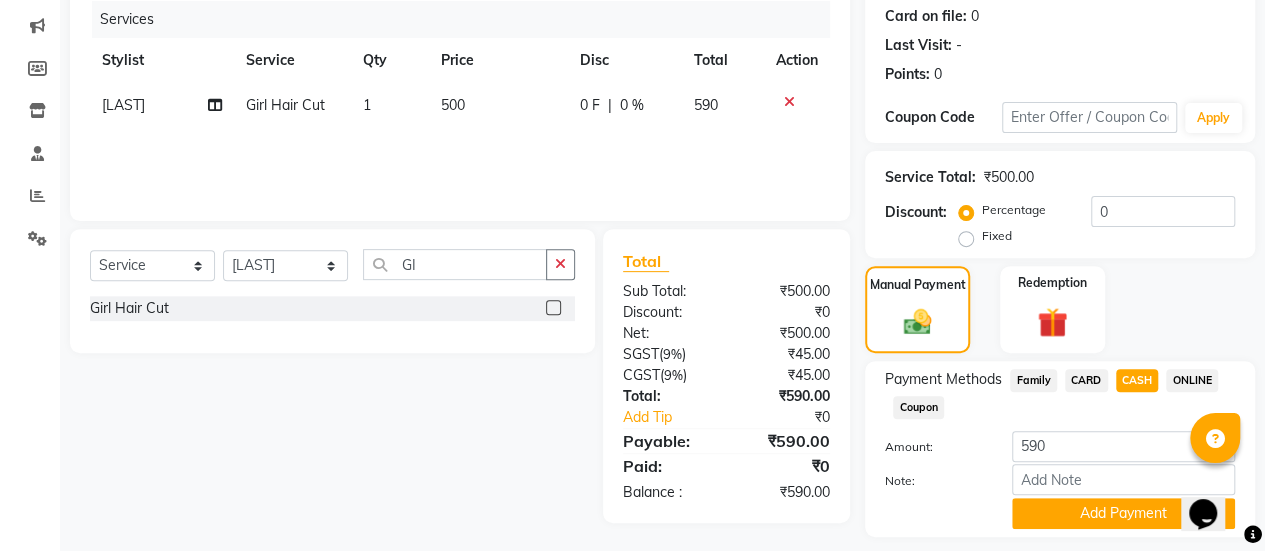 scroll, scrollTop: 302, scrollLeft: 0, axis: vertical 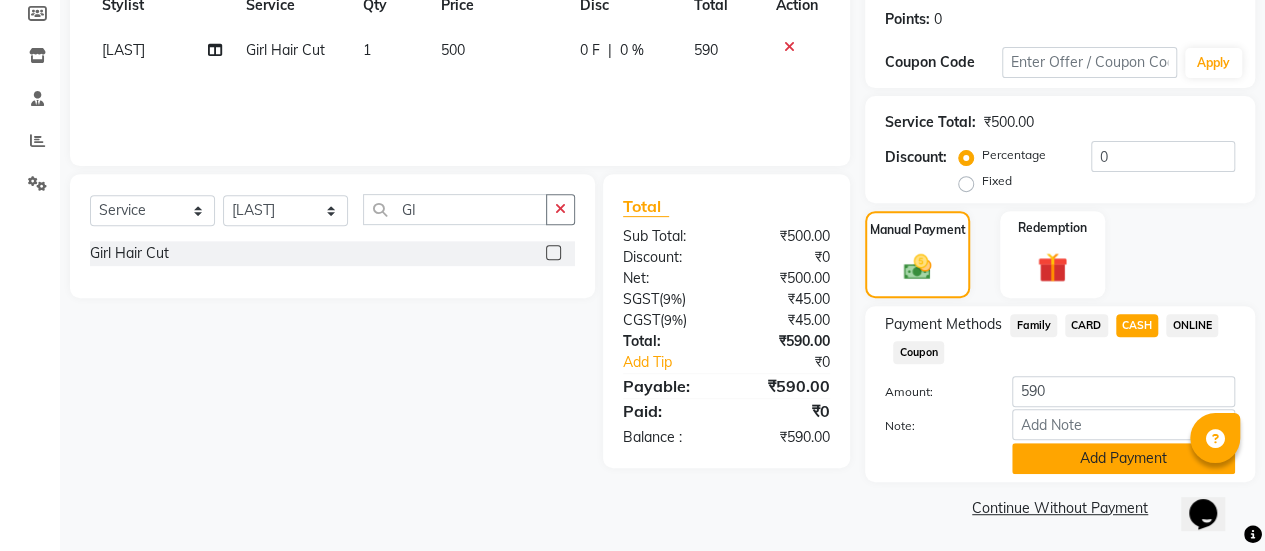 click on "Add Payment" 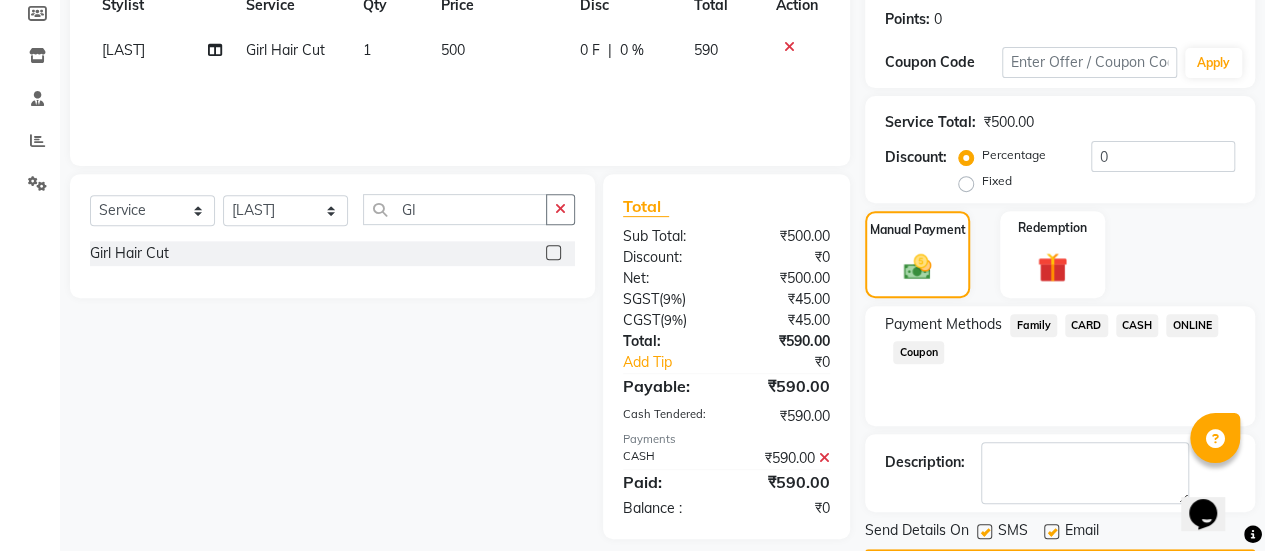 scroll, scrollTop: 358, scrollLeft: 0, axis: vertical 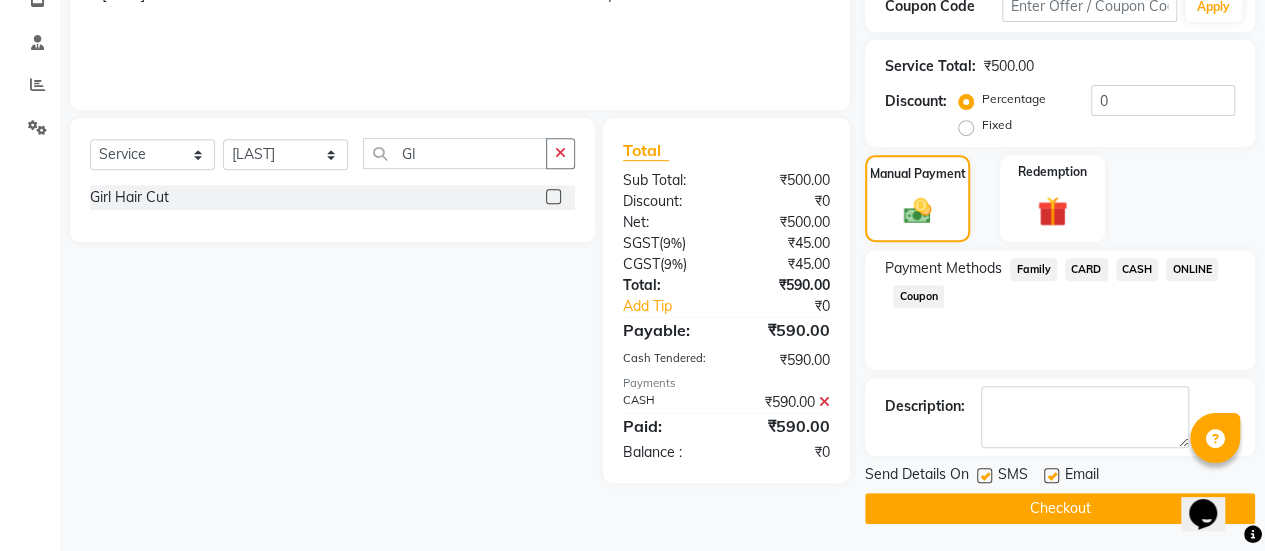 click 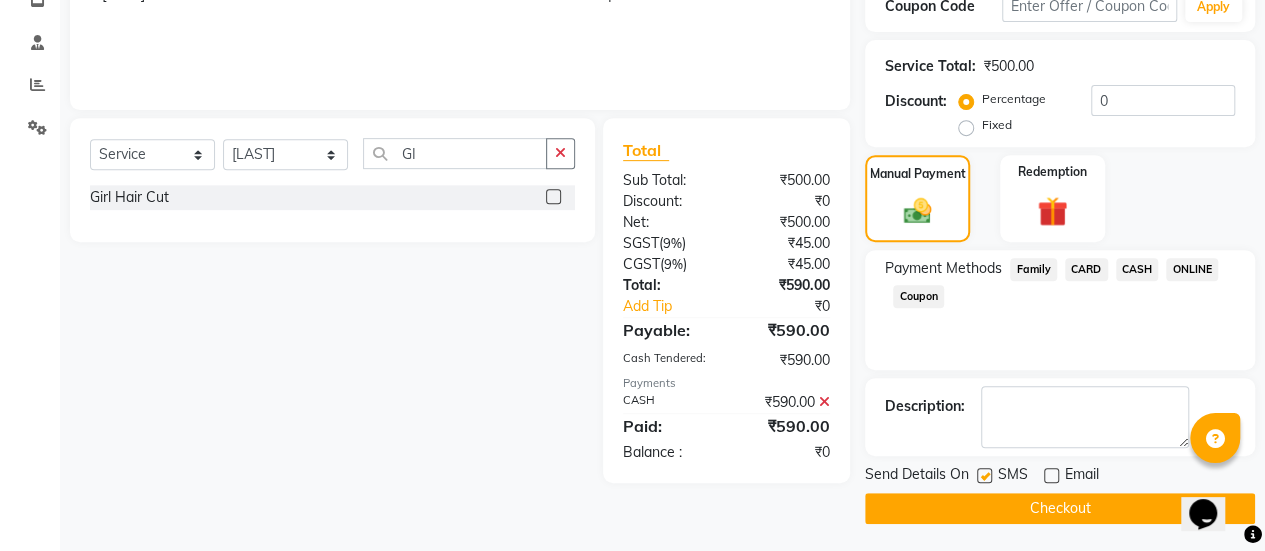 click on "Checkout" 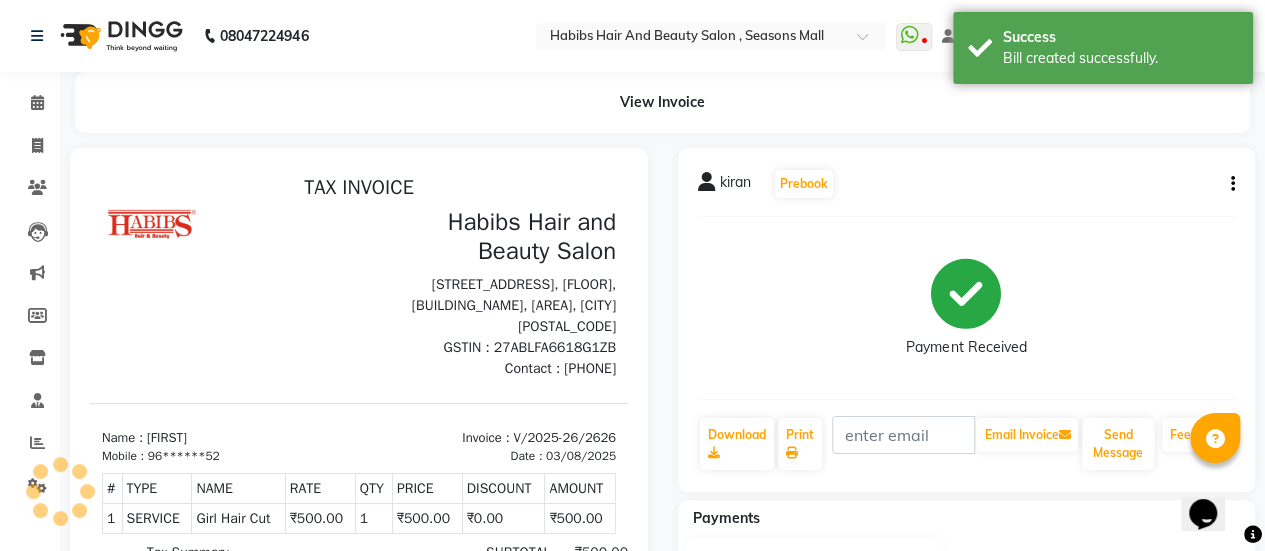 scroll, scrollTop: 0, scrollLeft: 0, axis: both 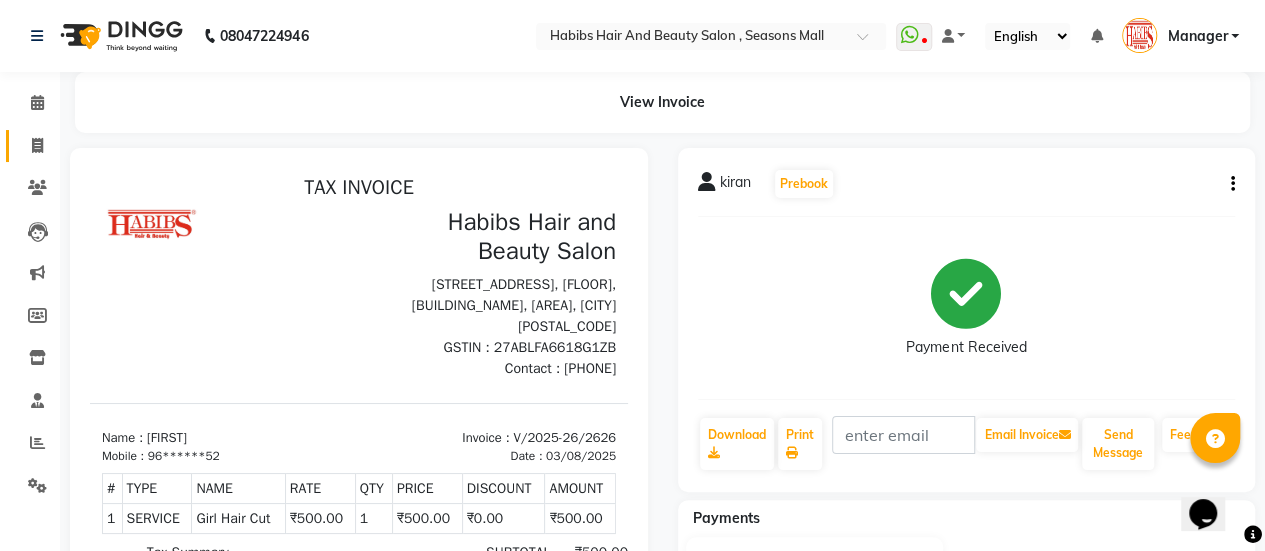 click 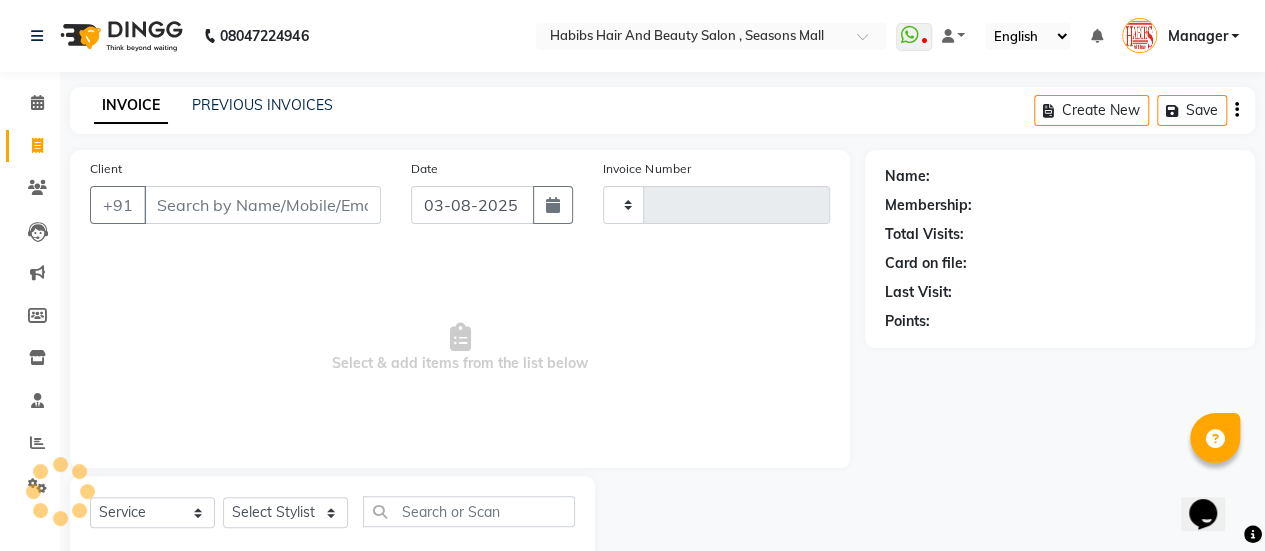 scroll, scrollTop: 49, scrollLeft: 0, axis: vertical 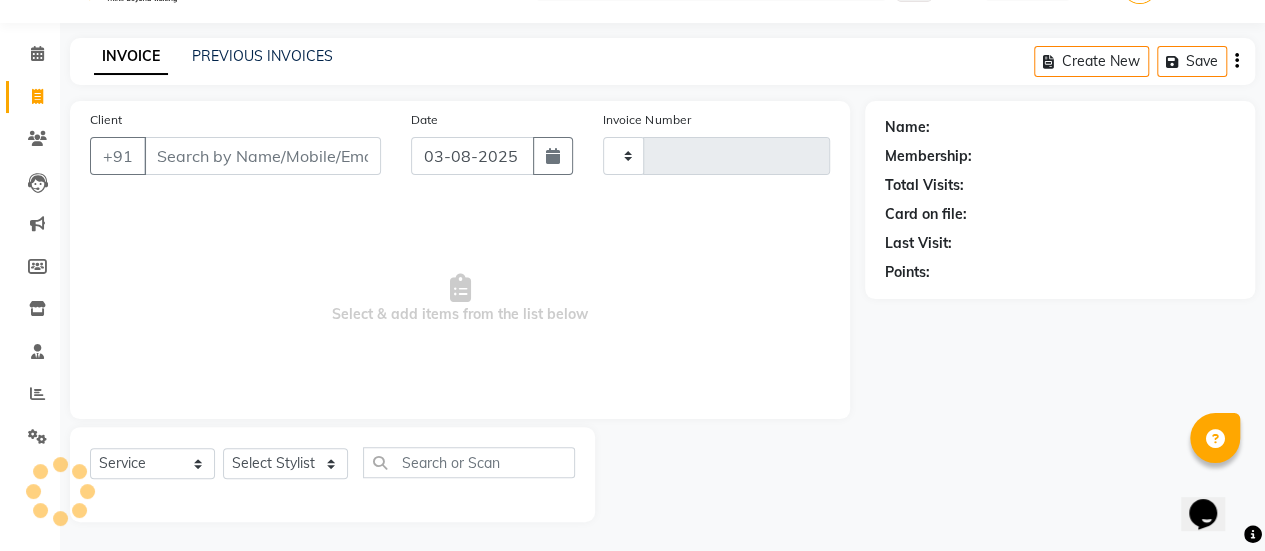 type on "2627" 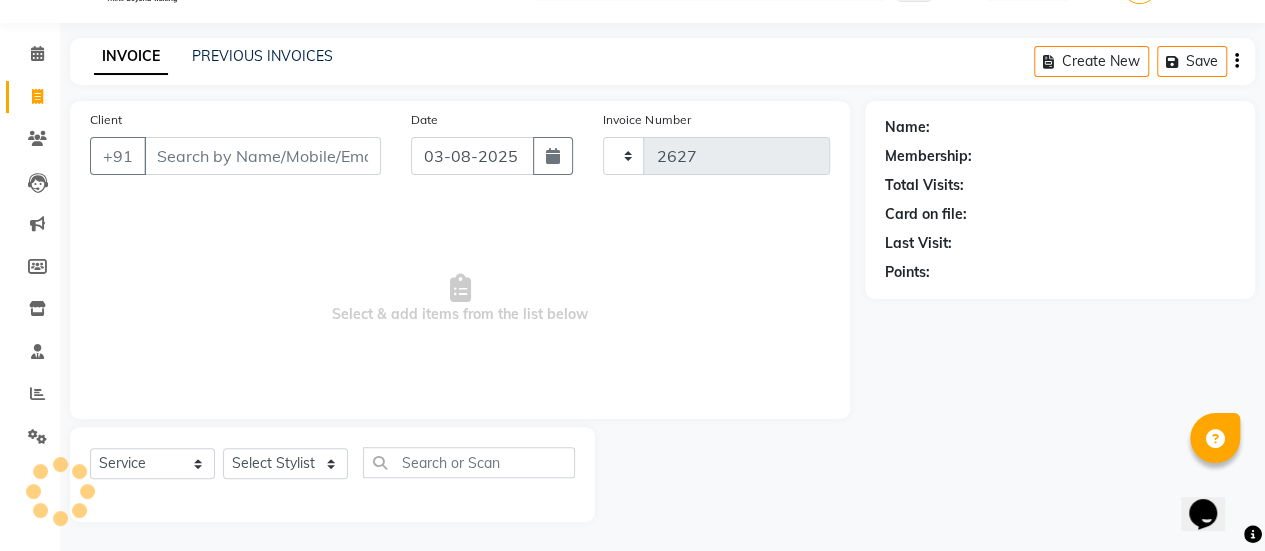select on "5651" 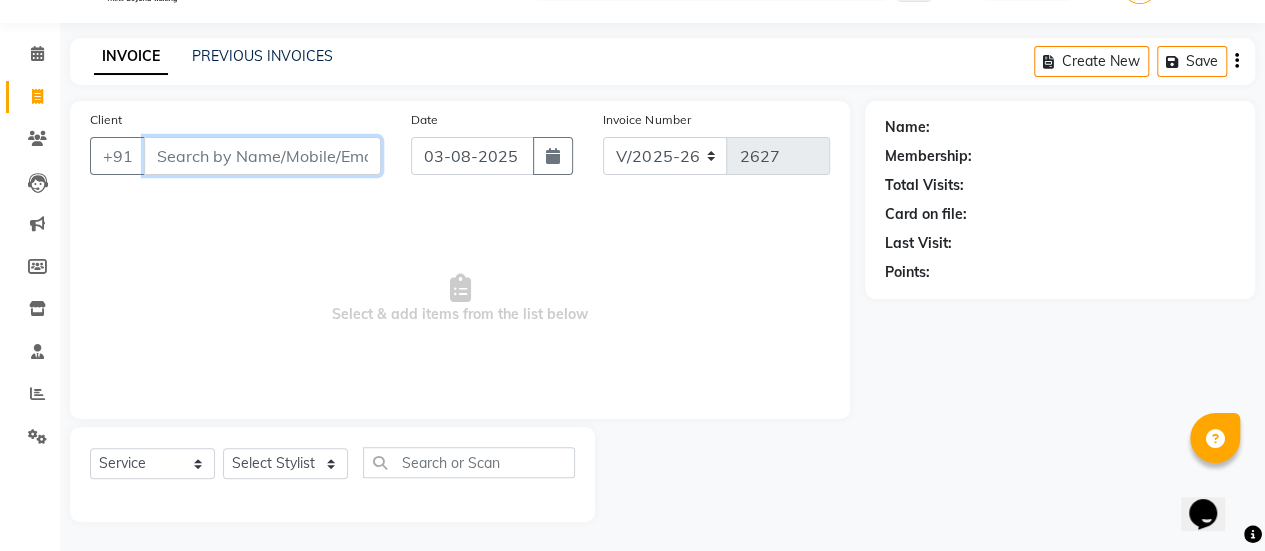 click on "Client" at bounding box center (262, 156) 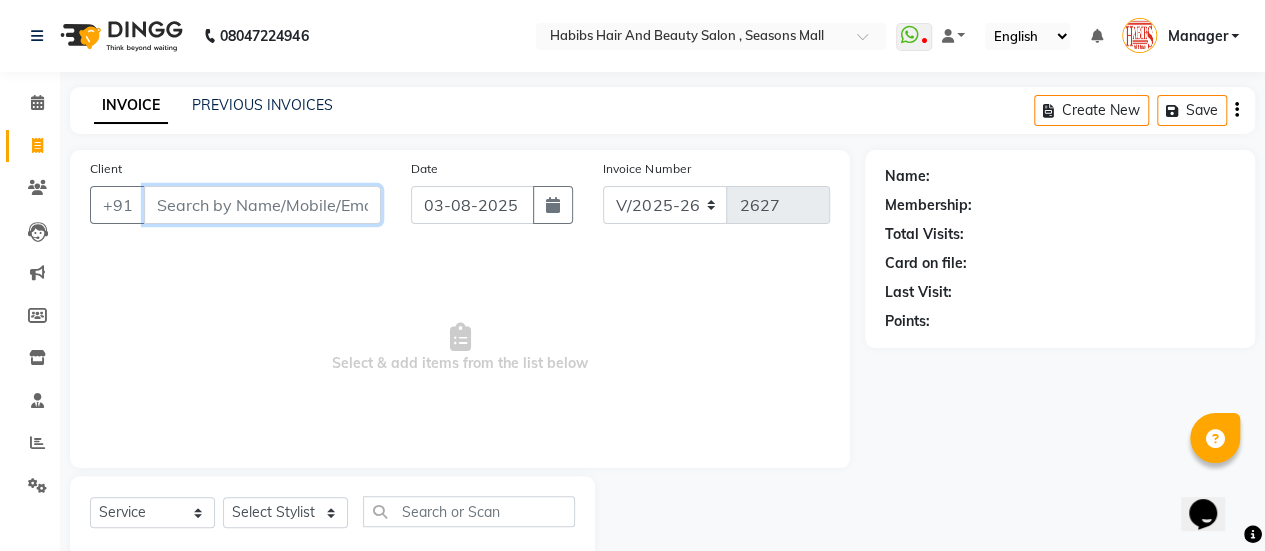 click on "Client" at bounding box center [262, 205] 